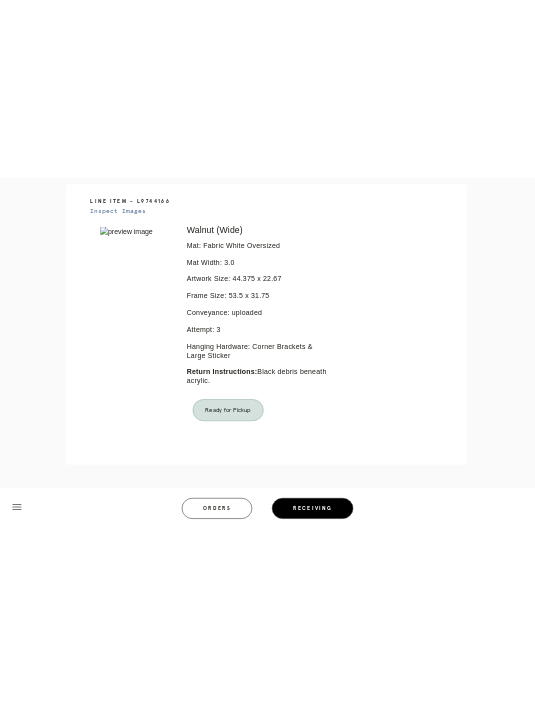 scroll, scrollTop: 0, scrollLeft: 0, axis: both 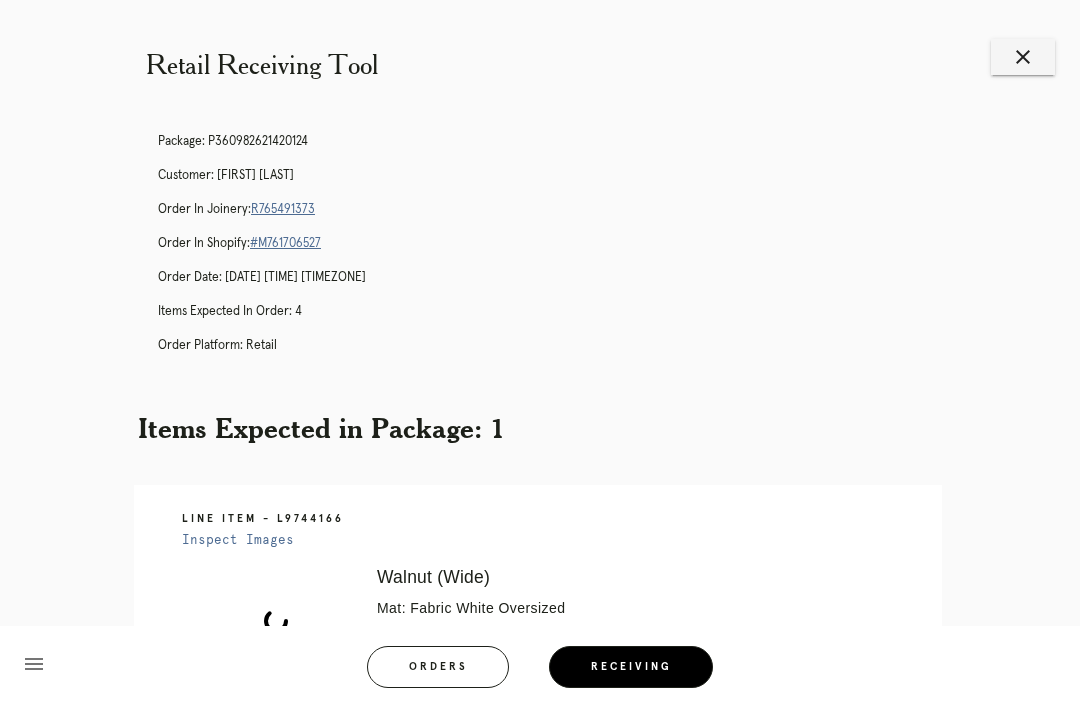 click on "Receiving" at bounding box center (631, 667) 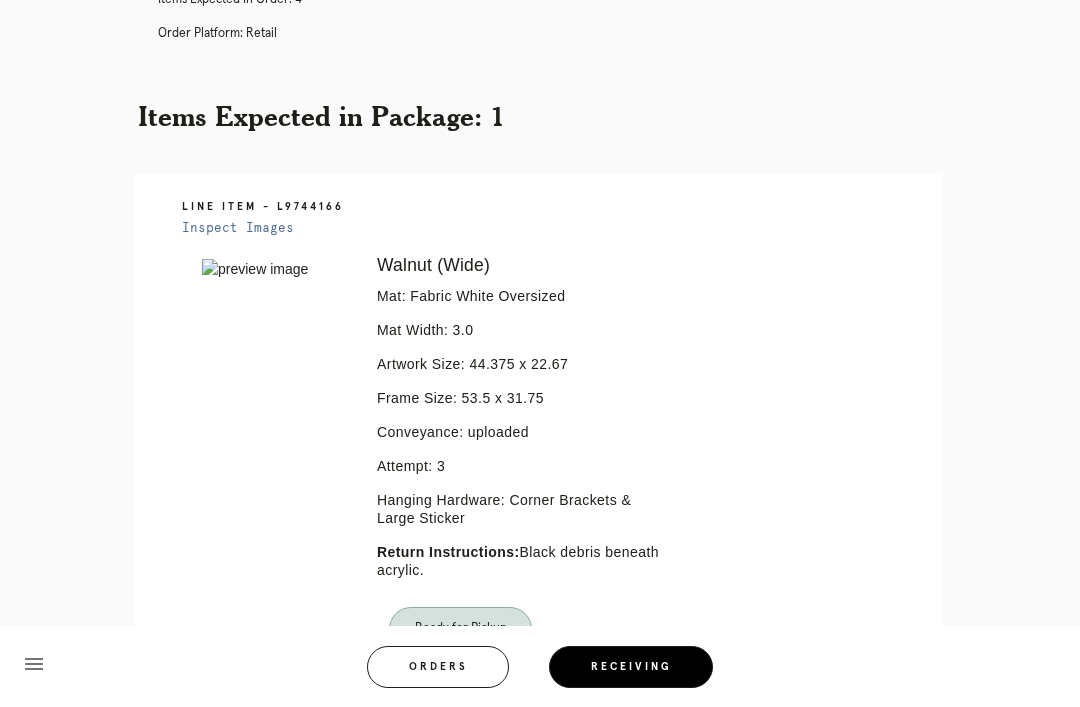 scroll, scrollTop: 0, scrollLeft: 0, axis: both 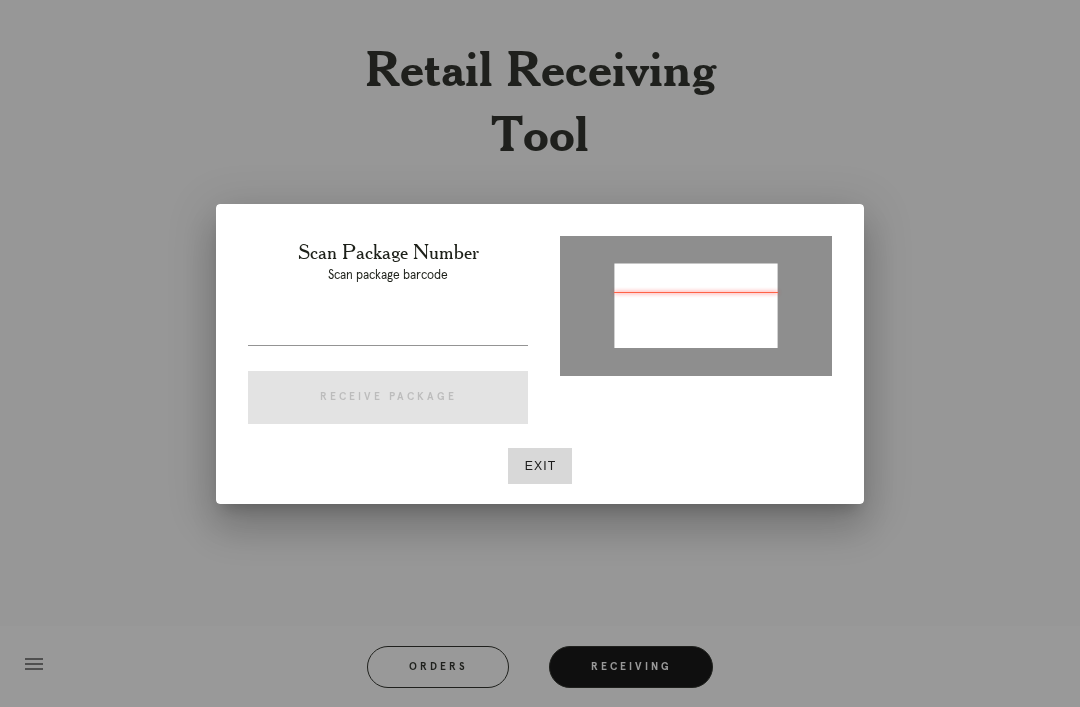 click at bounding box center (696, 304) 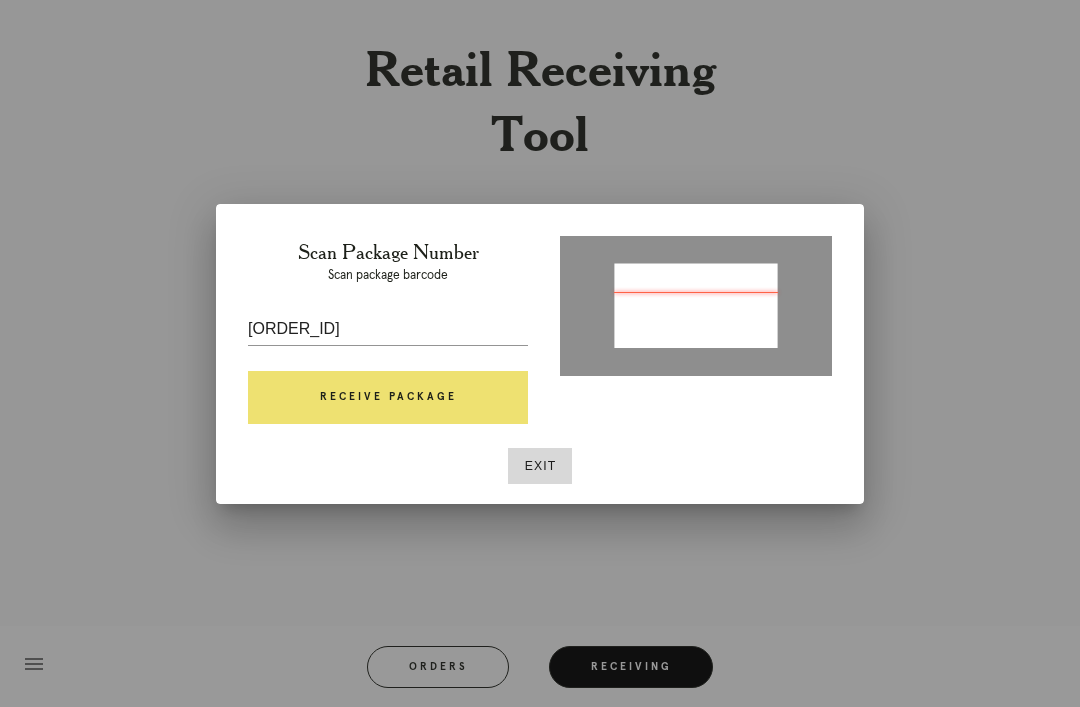 click on "Receive Package" at bounding box center (388, 398) 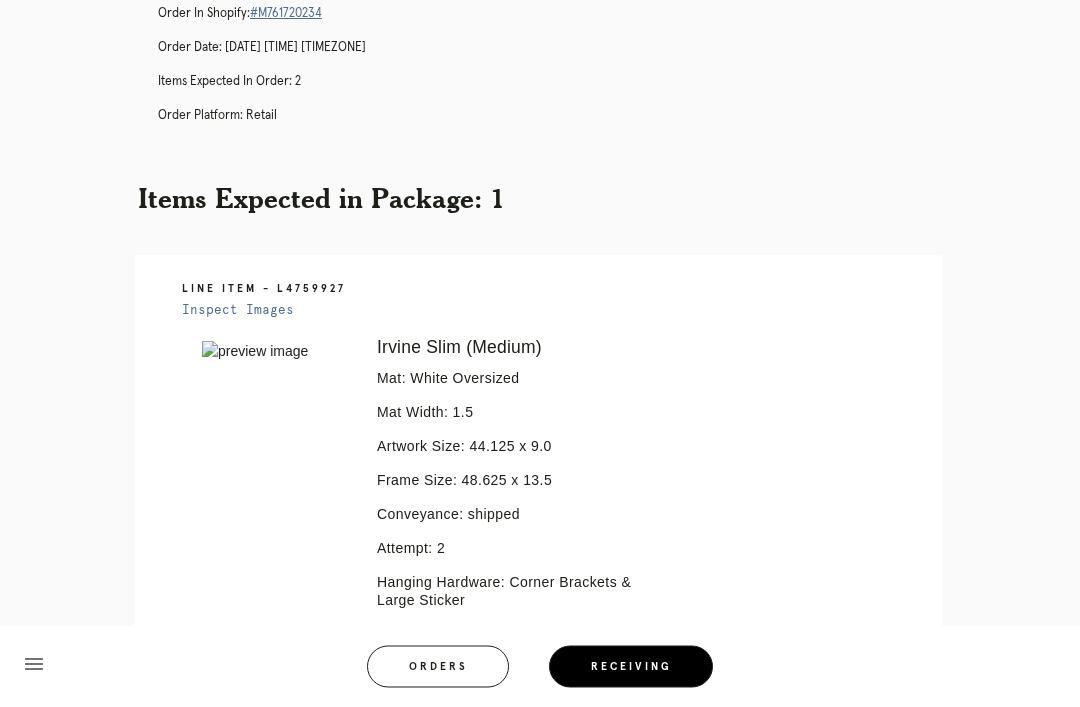 scroll, scrollTop: 230, scrollLeft: 0, axis: vertical 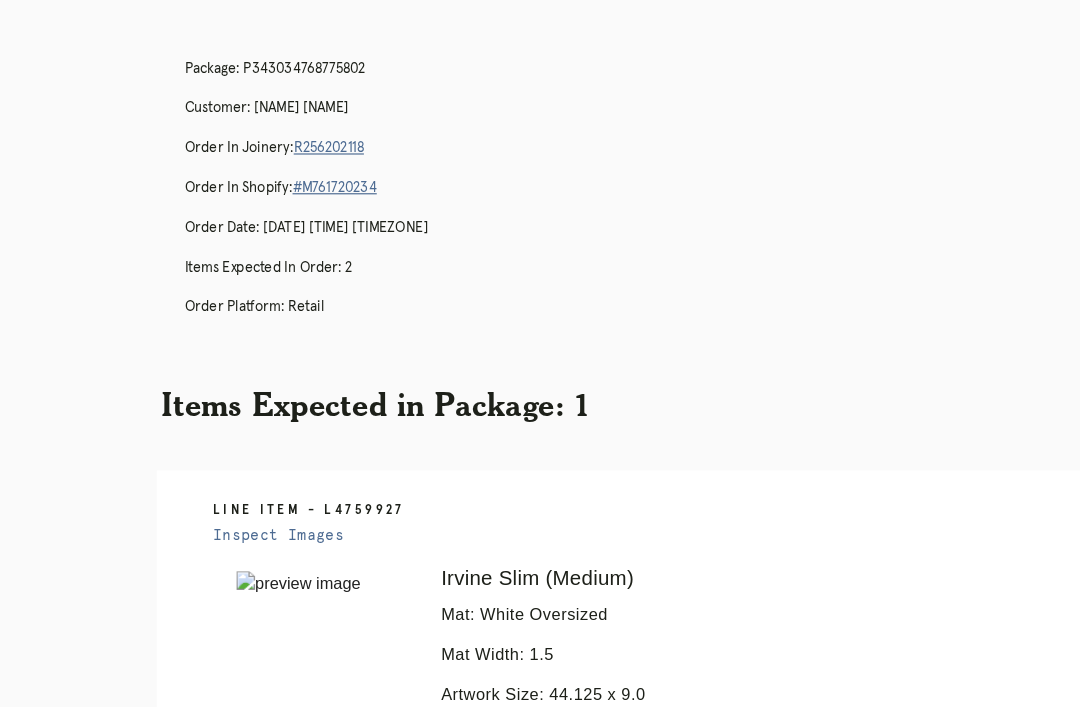click on "R256202118" at bounding box center [281, 126] 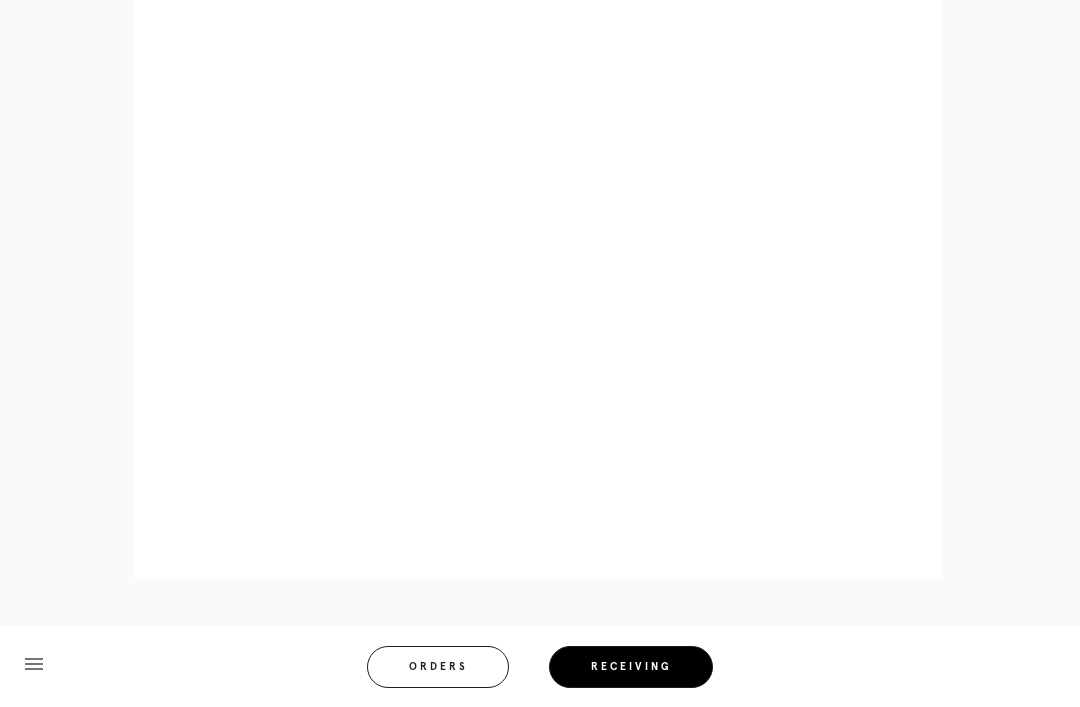 scroll, scrollTop: 944, scrollLeft: 0, axis: vertical 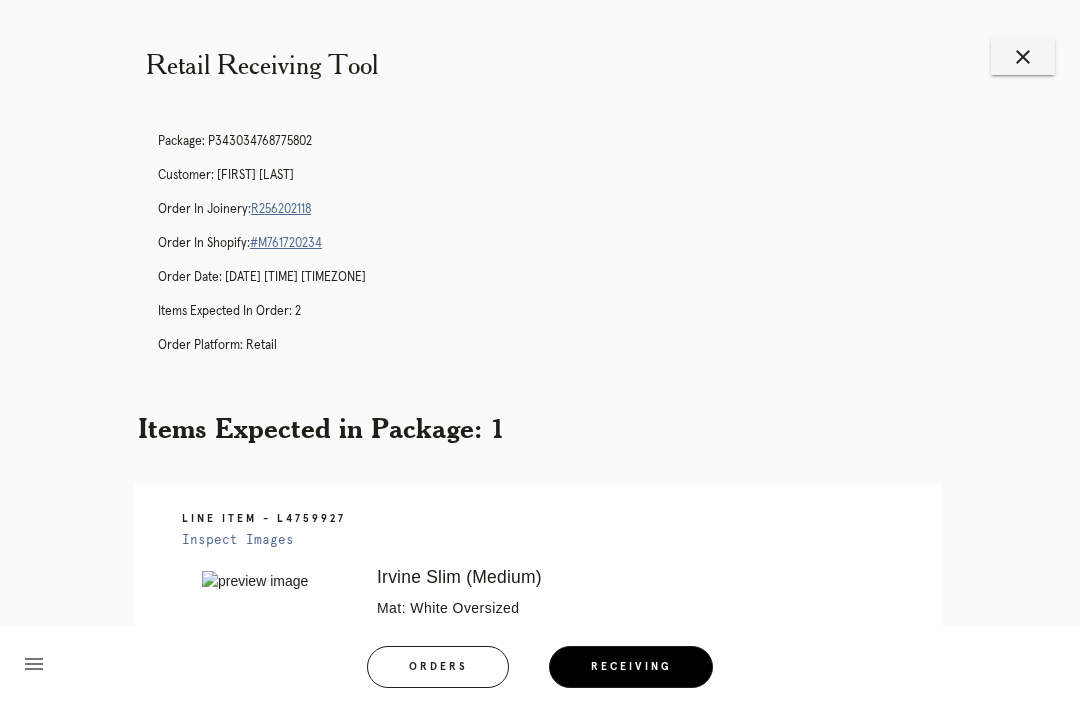 click on "Receiving" at bounding box center (631, 667) 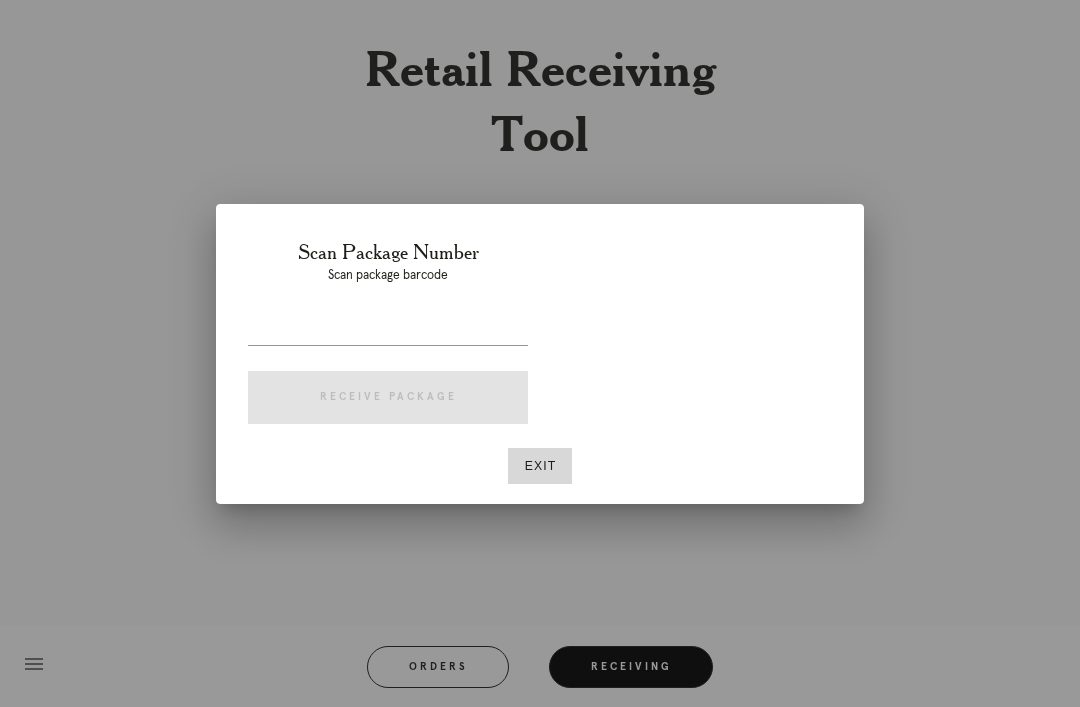 scroll, scrollTop: 0, scrollLeft: 0, axis: both 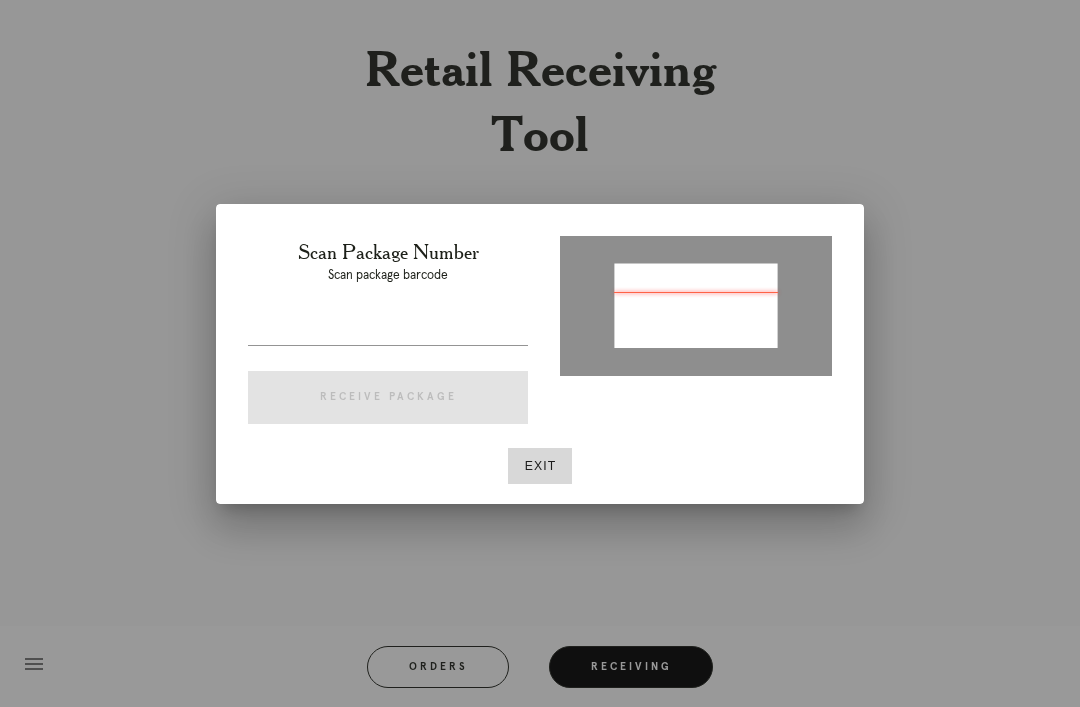 type on "P395127505399677" 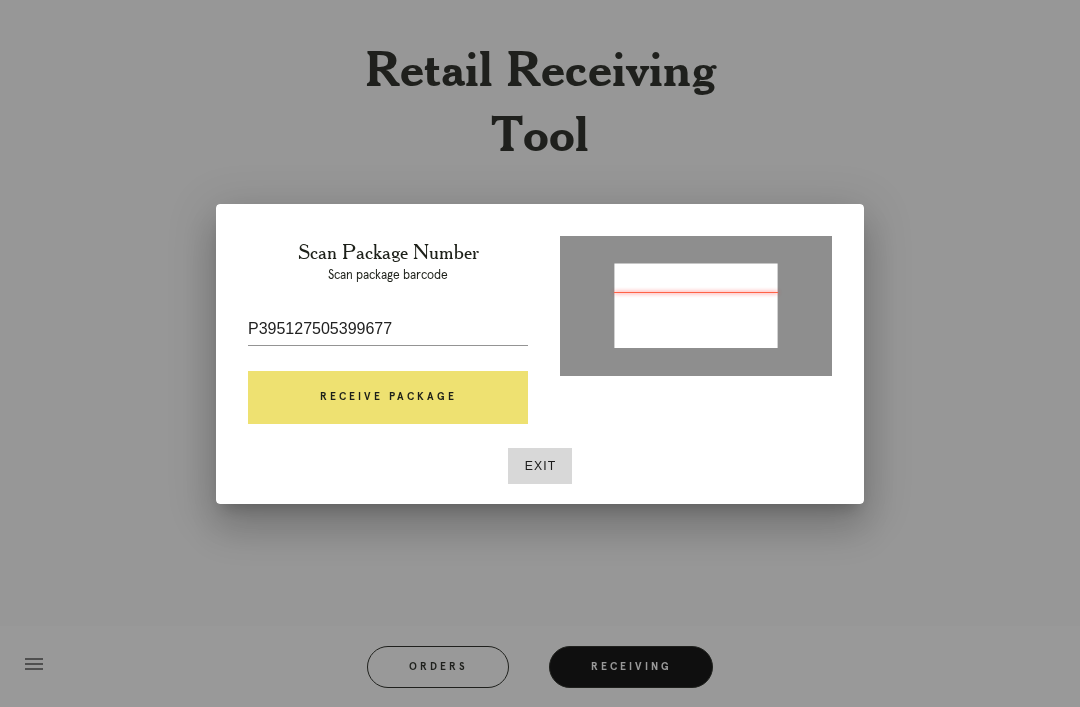 click on "Receive Package" at bounding box center (388, 398) 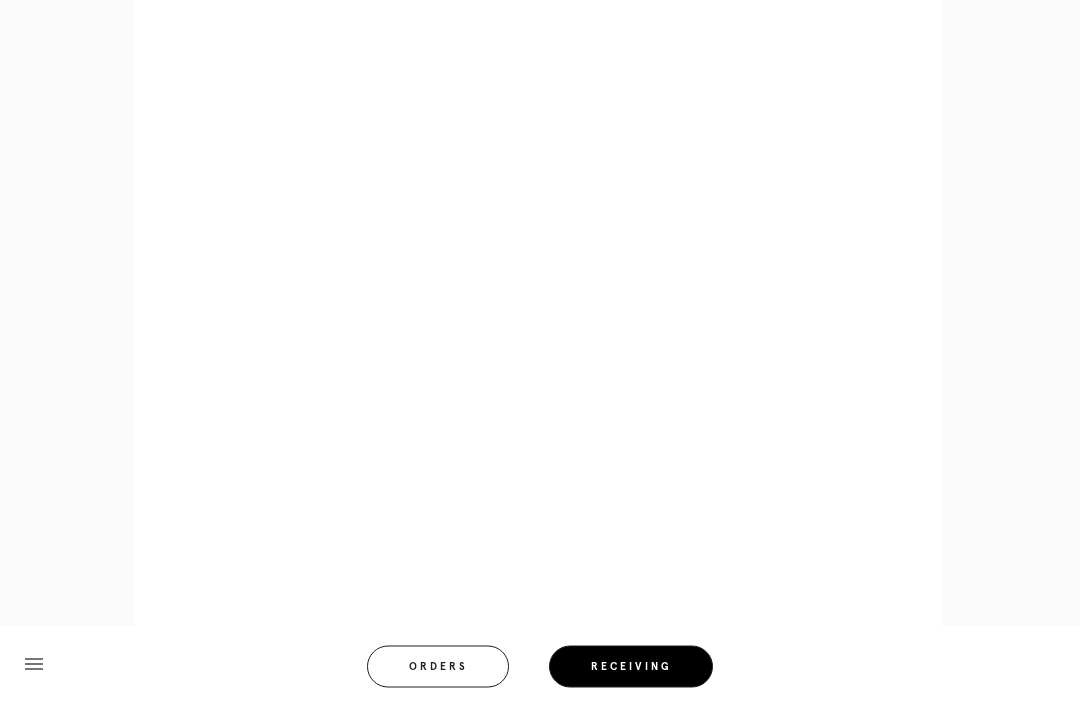 scroll, scrollTop: 944, scrollLeft: 0, axis: vertical 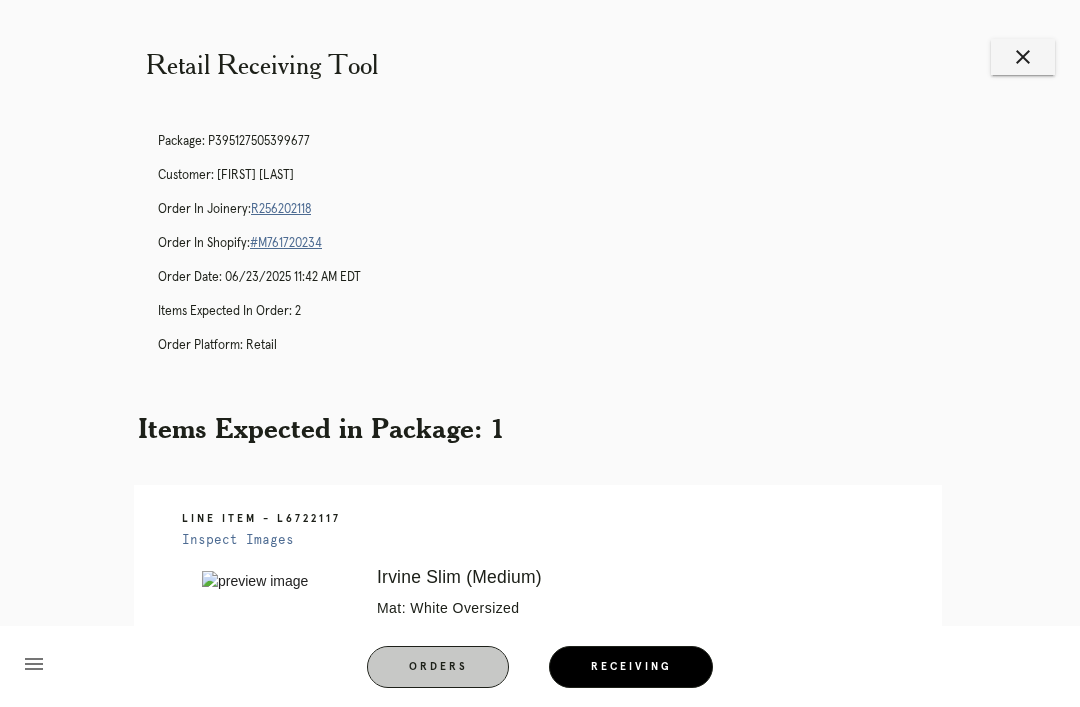 click on "Orders" at bounding box center (438, 667) 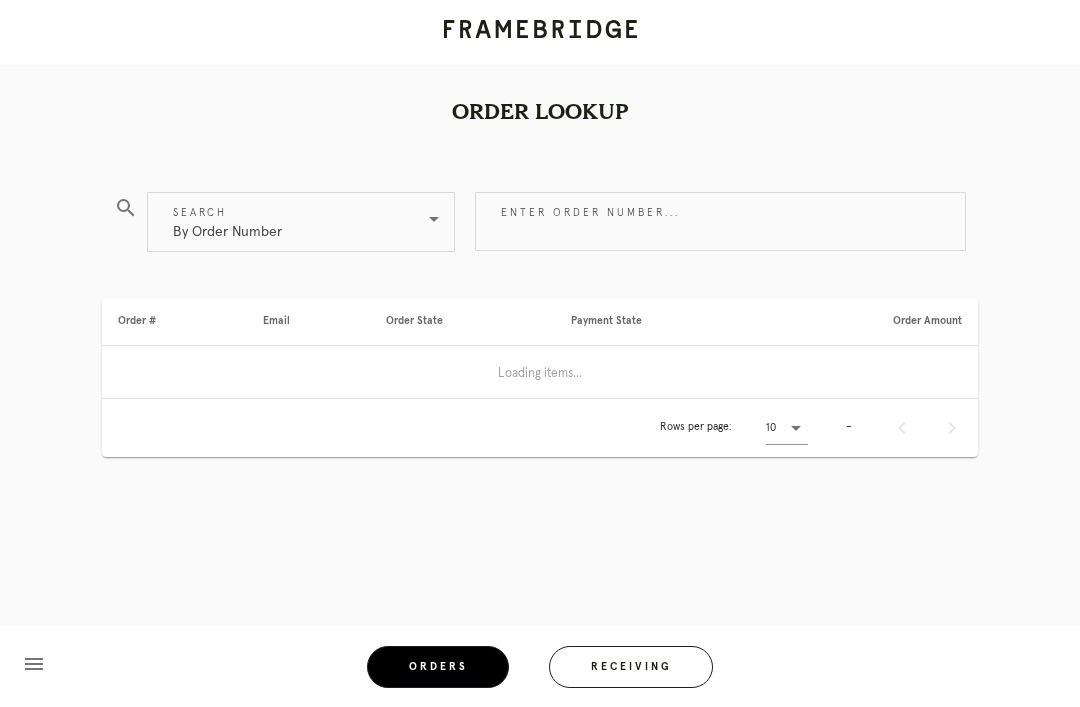 click on "Enter order number..." at bounding box center [720, 221] 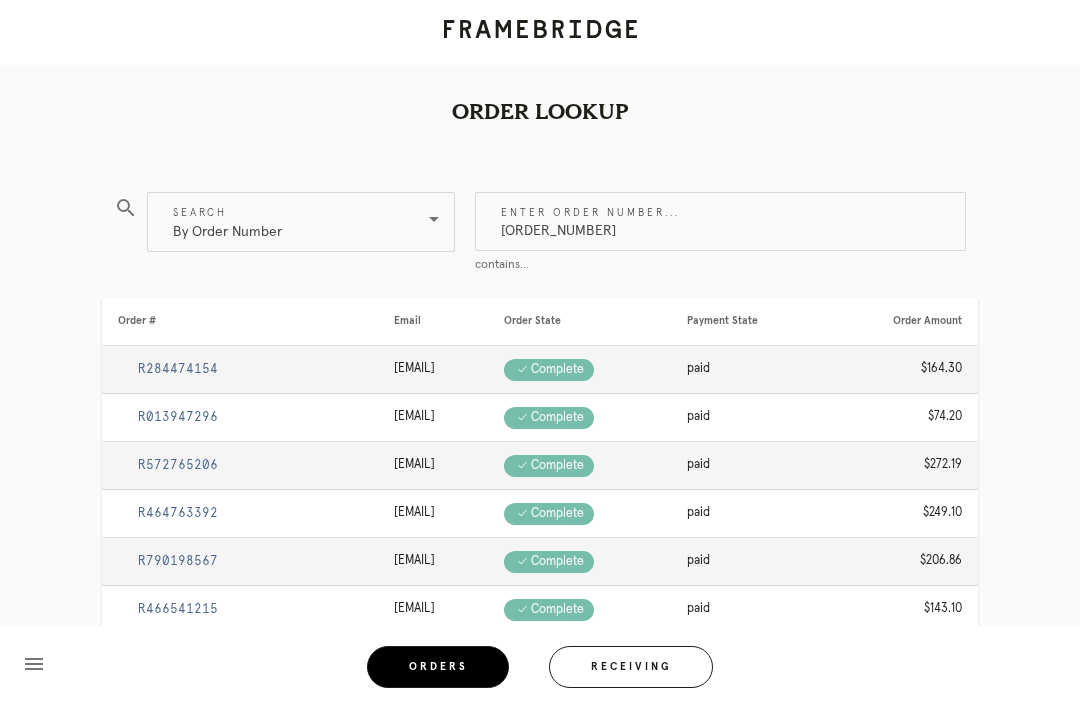 type on "M761737087" 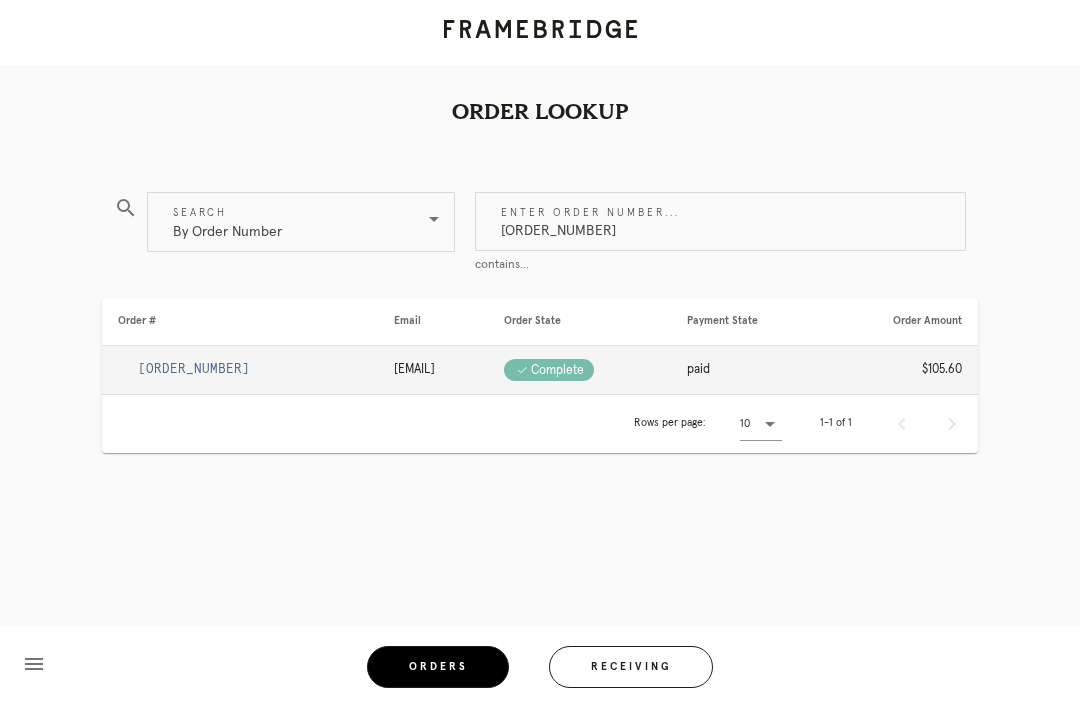 click on "R359666031" at bounding box center (194, 369) 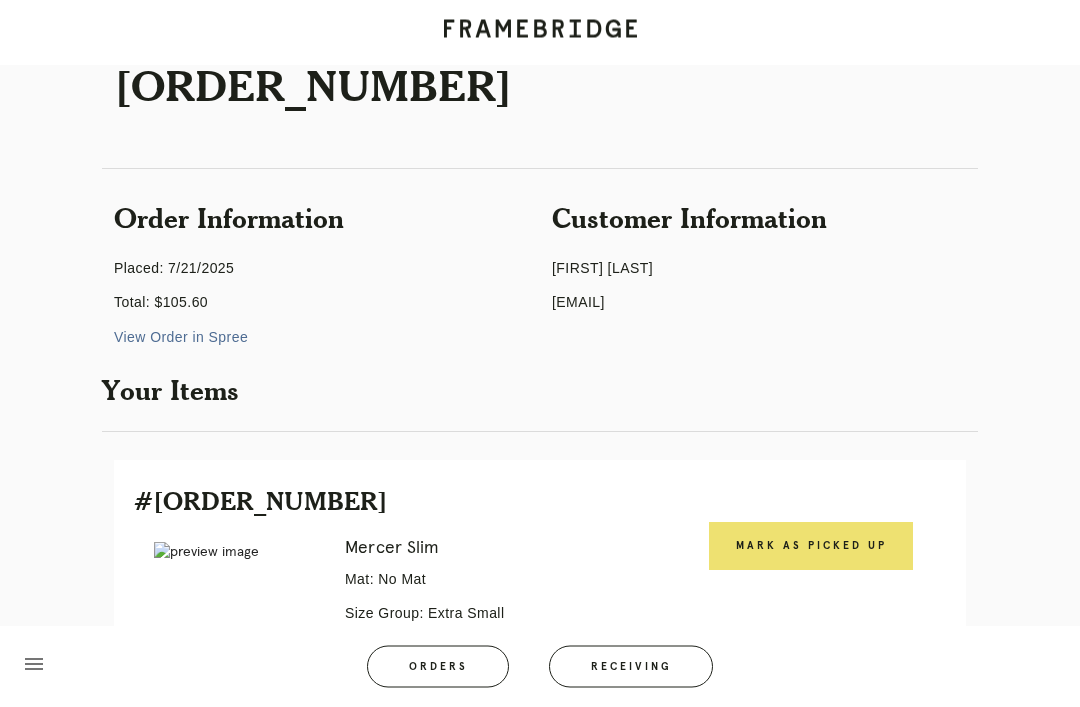 scroll, scrollTop: 126, scrollLeft: 0, axis: vertical 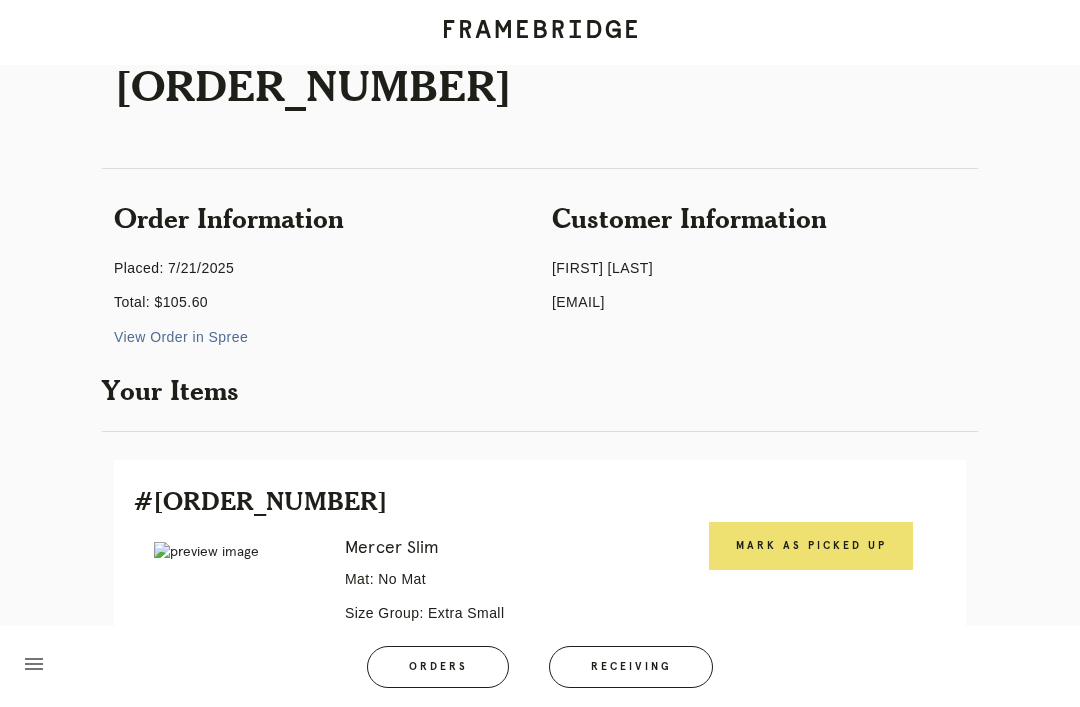 click on "Orders" at bounding box center (438, 667) 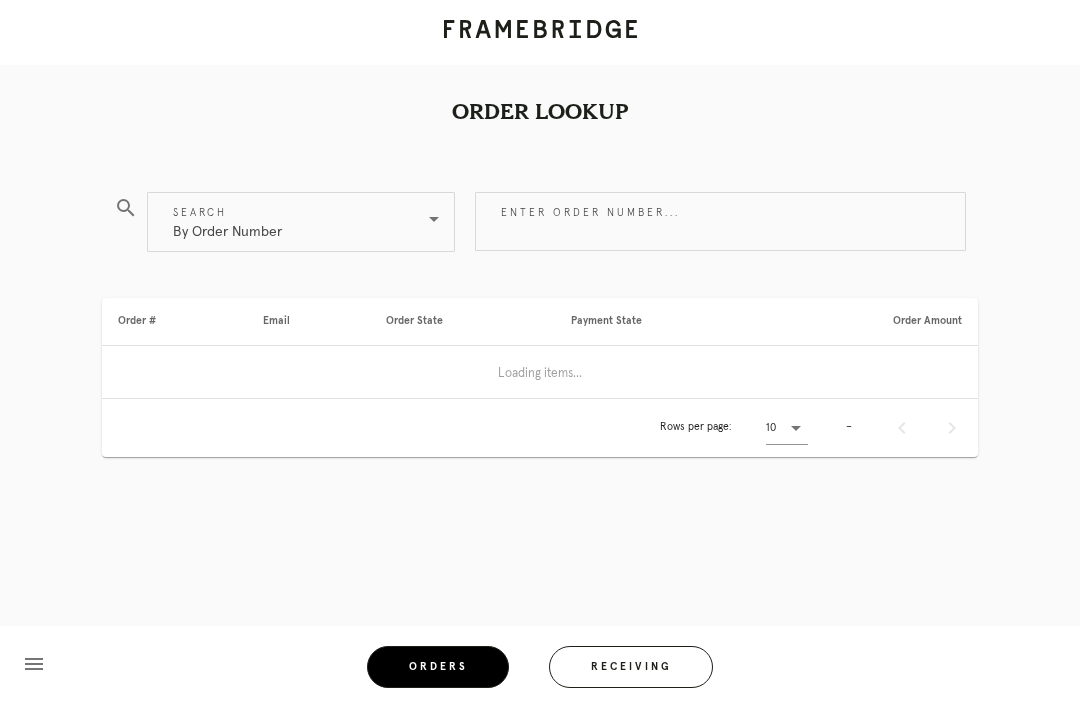 scroll, scrollTop: 0, scrollLeft: 0, axis: both 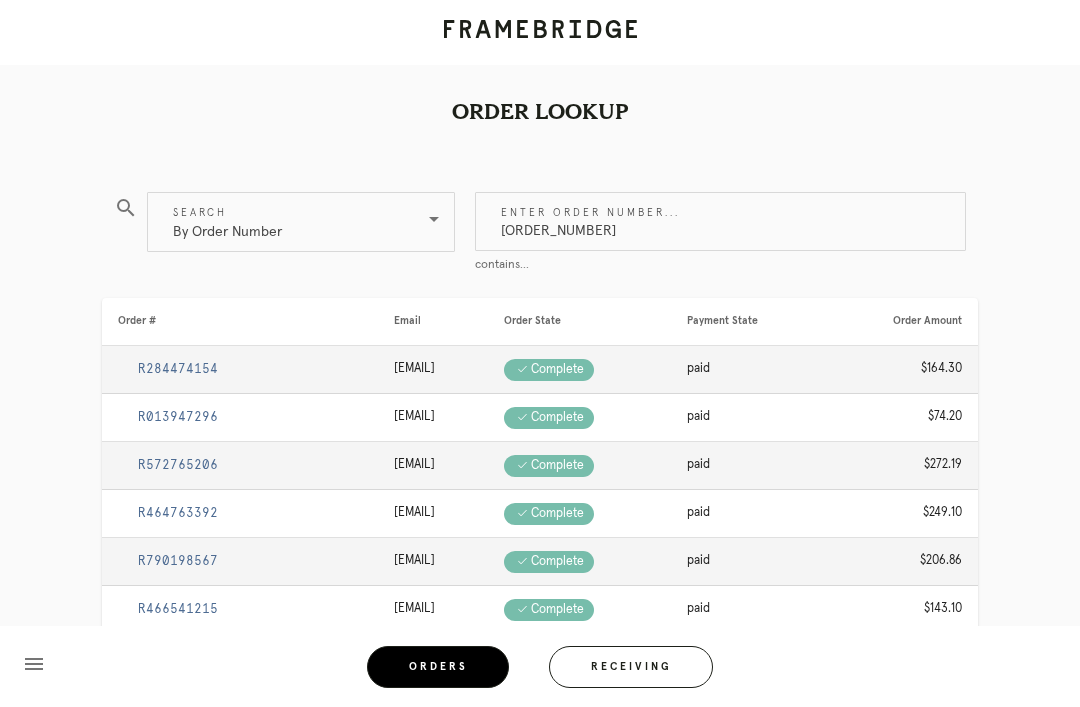 type on "M761737807" 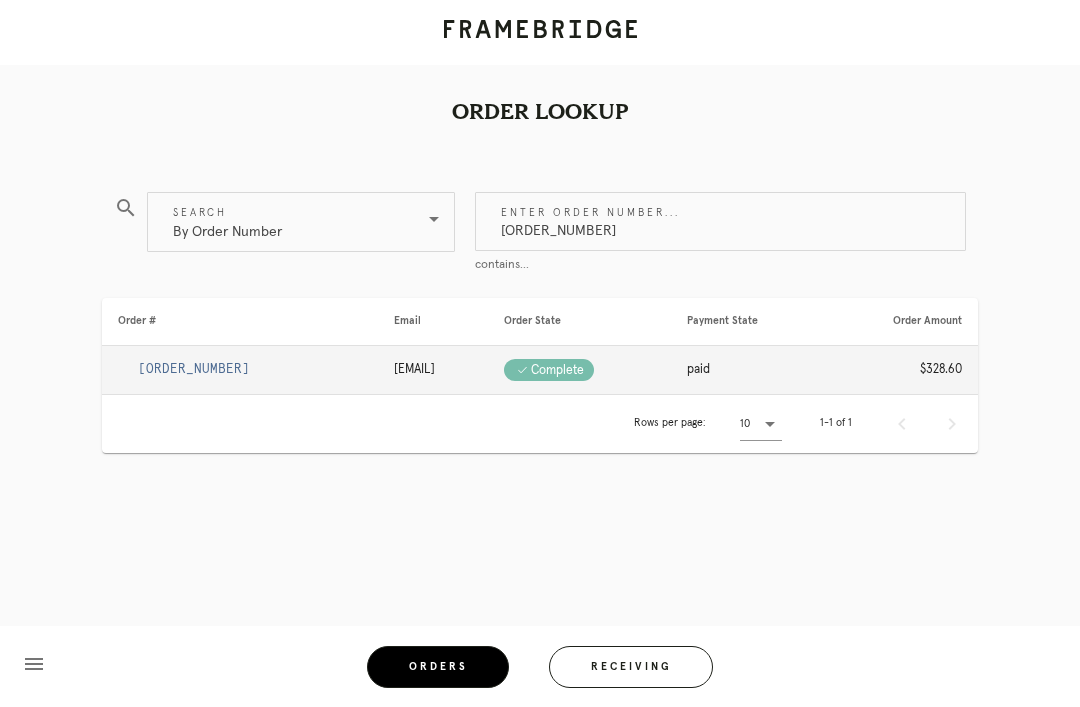 click on "R470964669" at bounding box center (194, 369) 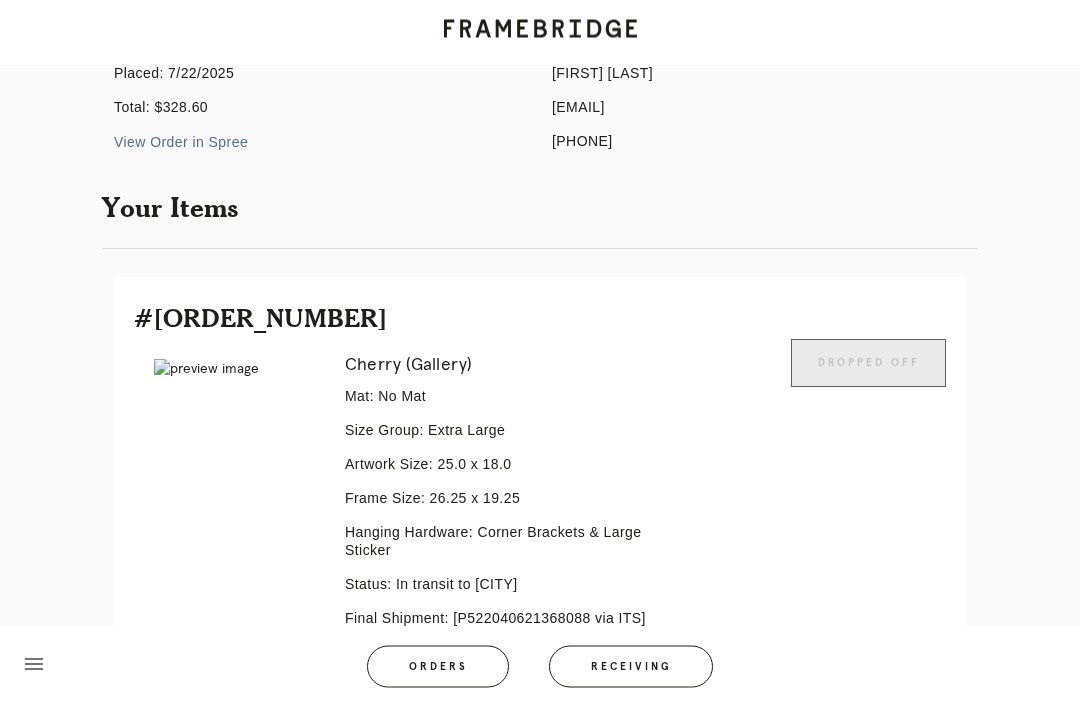 scroll, scrollTop: 396, scrollLeft: 0, axis: vertical 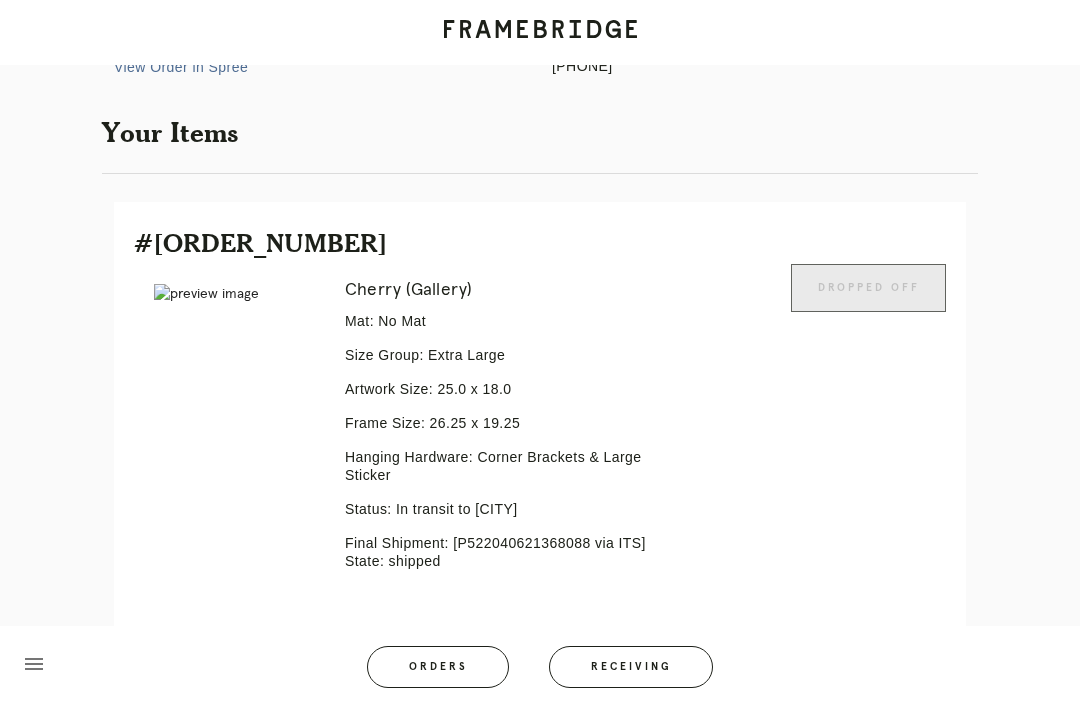 click on "Cherry (Gallery)
Mat: No Mat
Size Group: Extra Large
Artwork Size:
25.0
x
18.0
Frame Size:
26.25
x
19.25
Hanging Hardware: Corner Brackets & Large Sticker
Status:
In transit to Central Austin
Final Shipment:
[P522040621368088 via ITS] State: shipped" at bounding box center [506, 453] 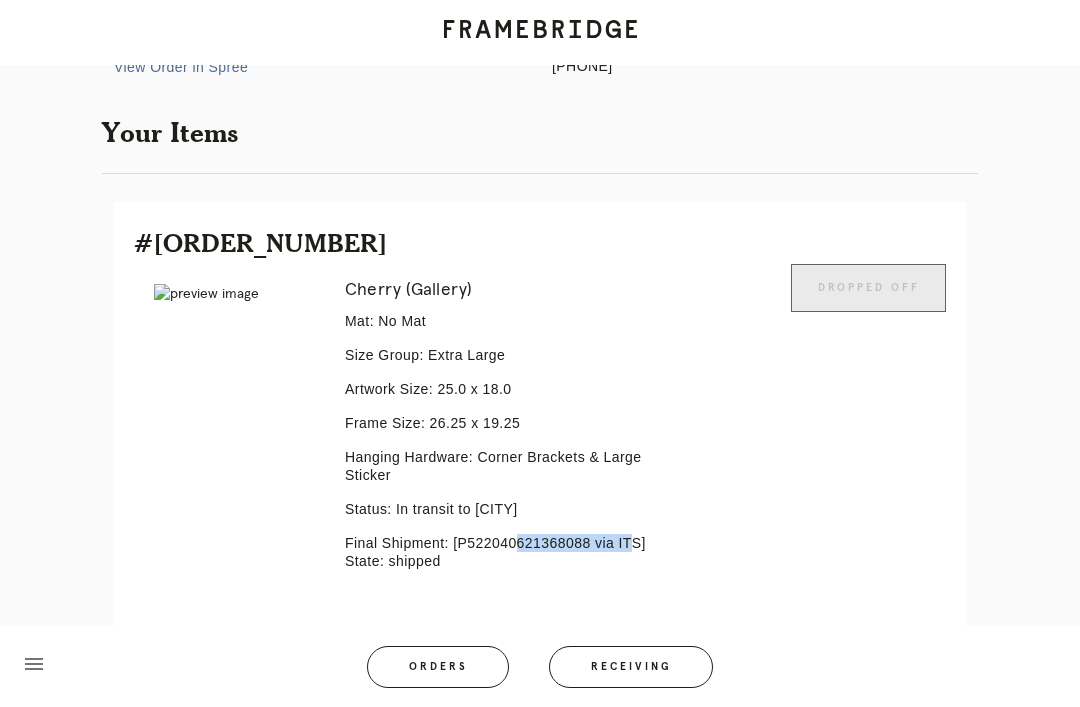 copy on "P522040621368088" 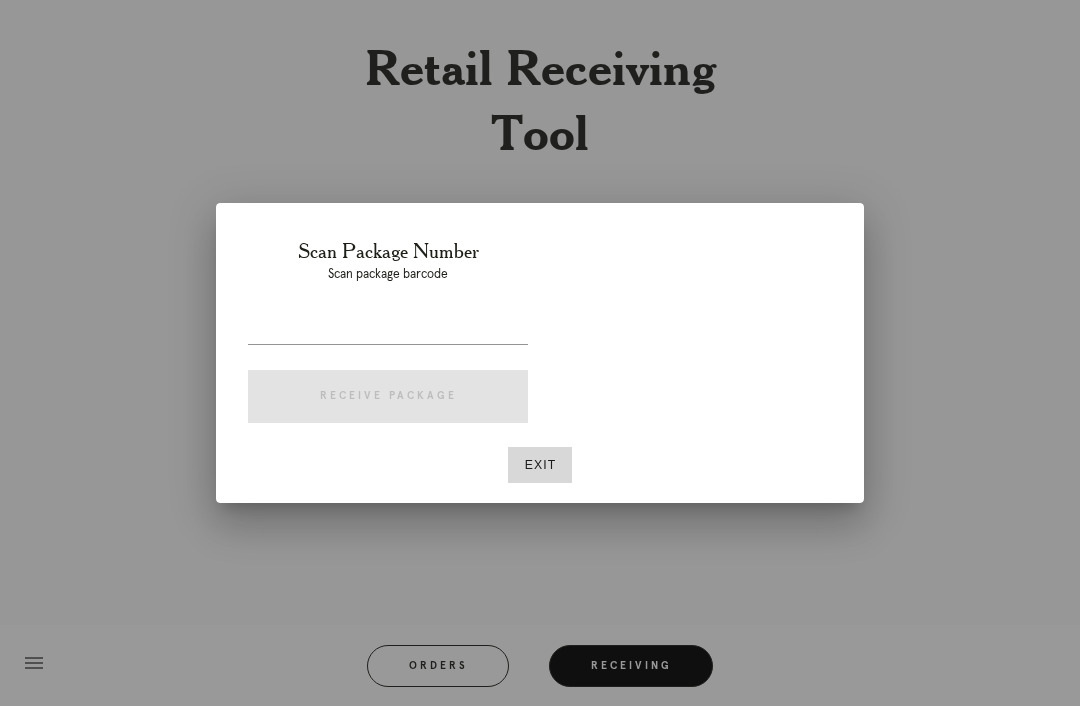 scroll, scrollTop: 64, scrollLeft: 0, axis: vertical 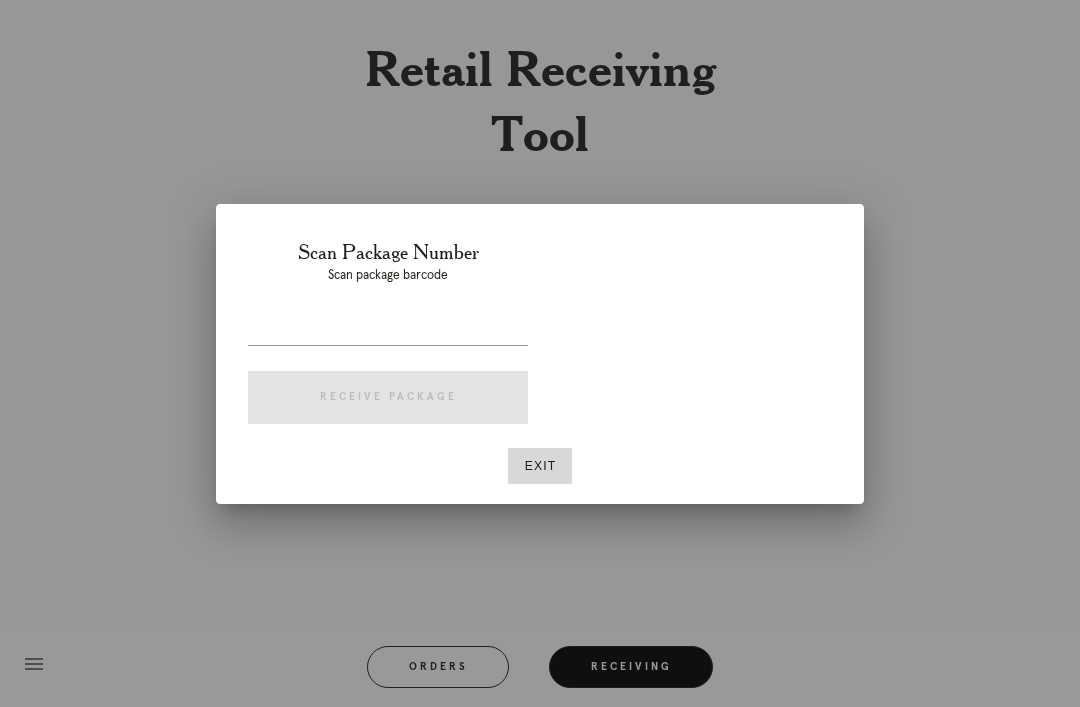 click at bounding box center (388, 329) 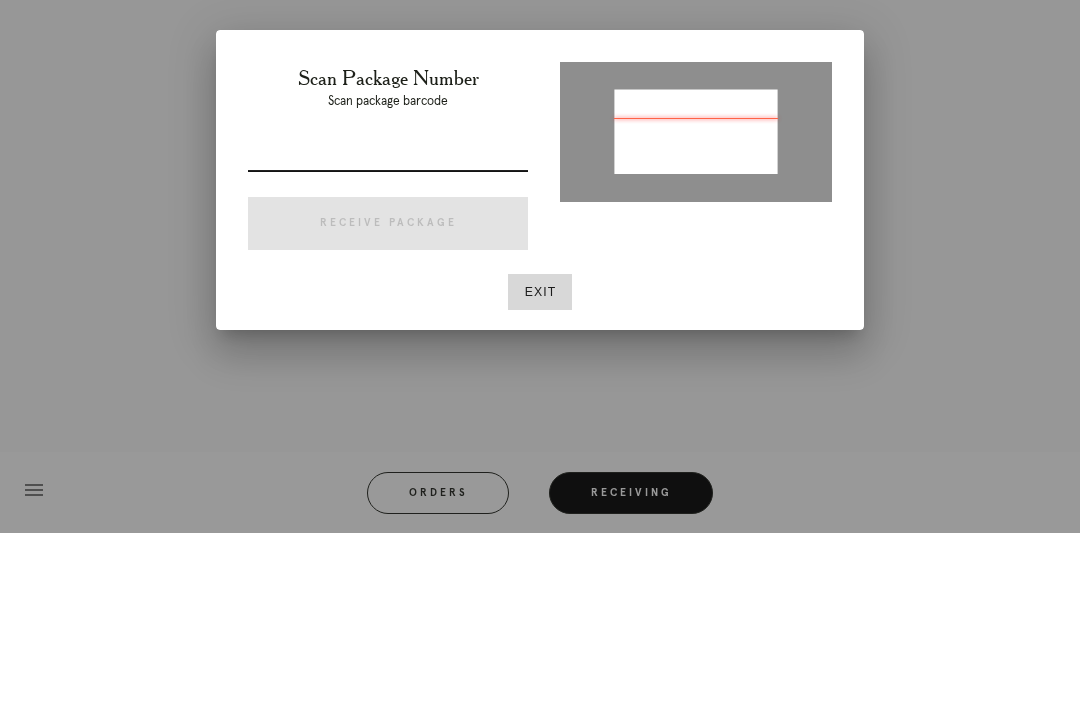 click at bounding box center [388, 329] 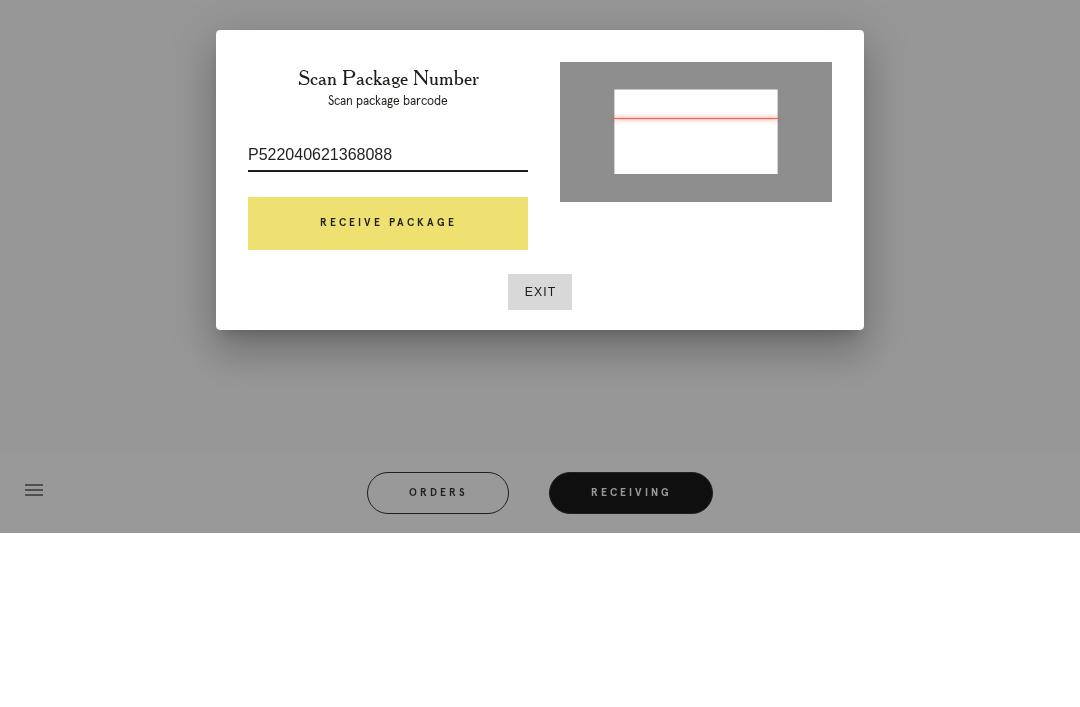 type on "P522040621368088" 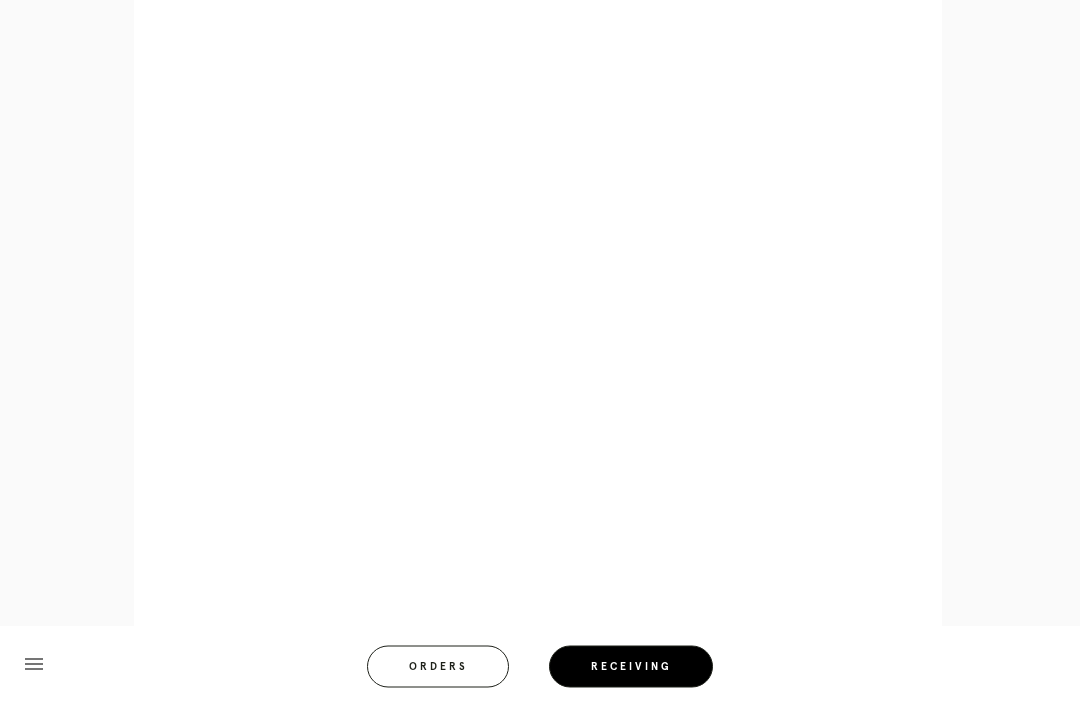 scroll, scrollTop: 964, scrollLeft: 0, axis: vertical 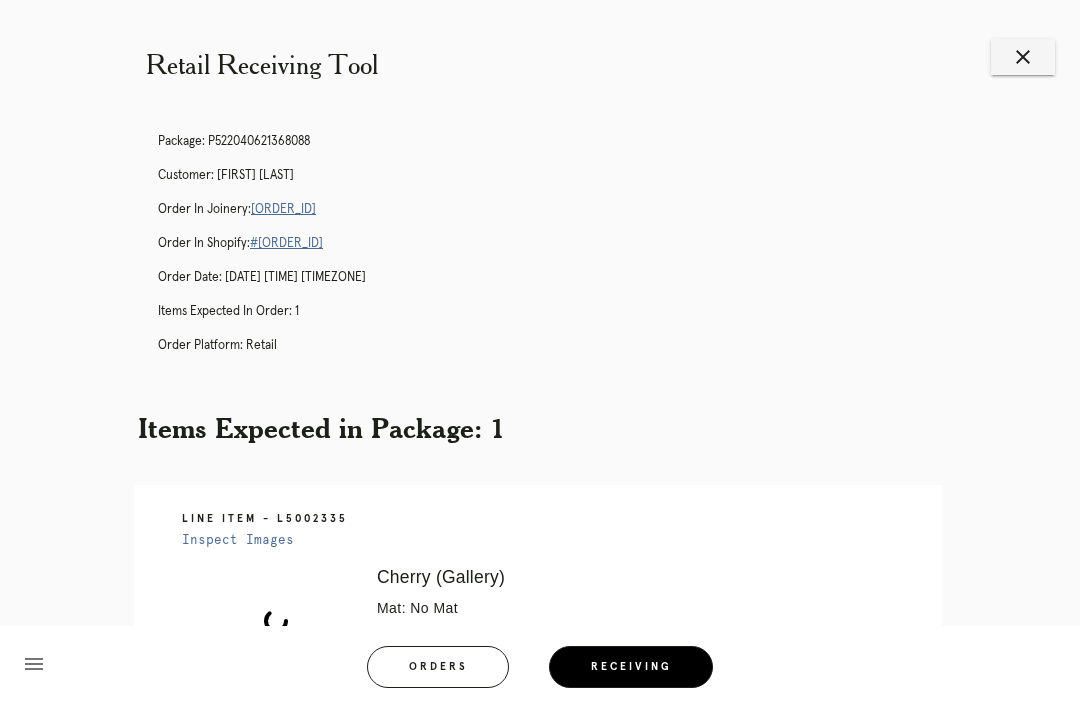click on "Receiving" at bounding box center [631, 667] 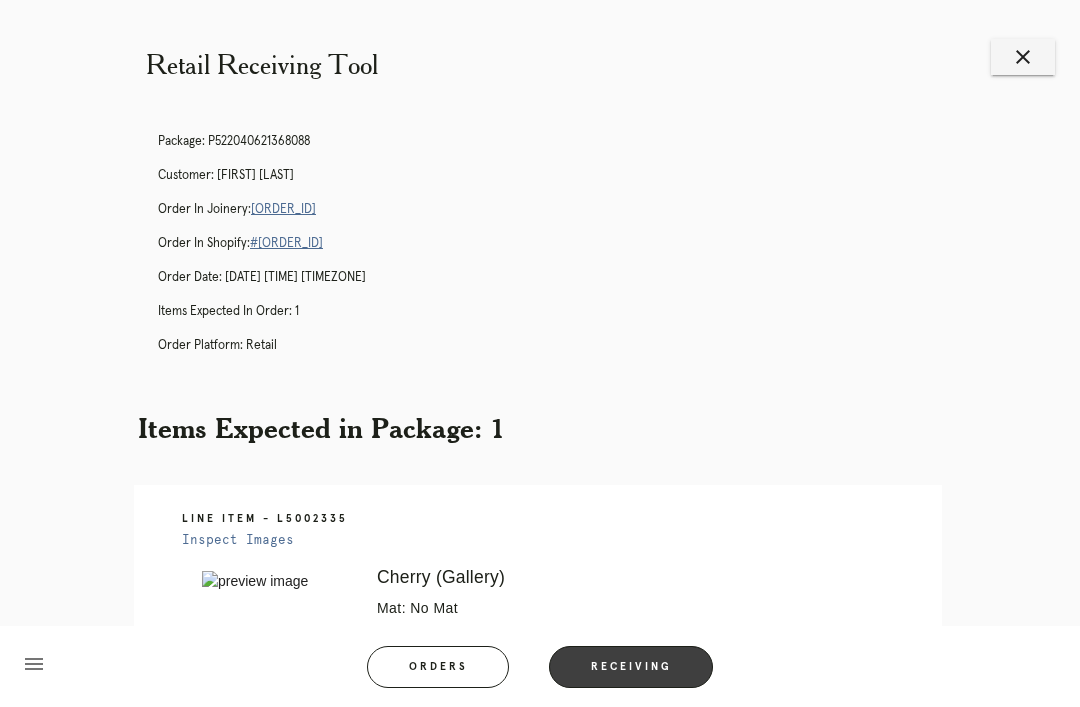 click on "Receiving" at bounding box center (631, 667) 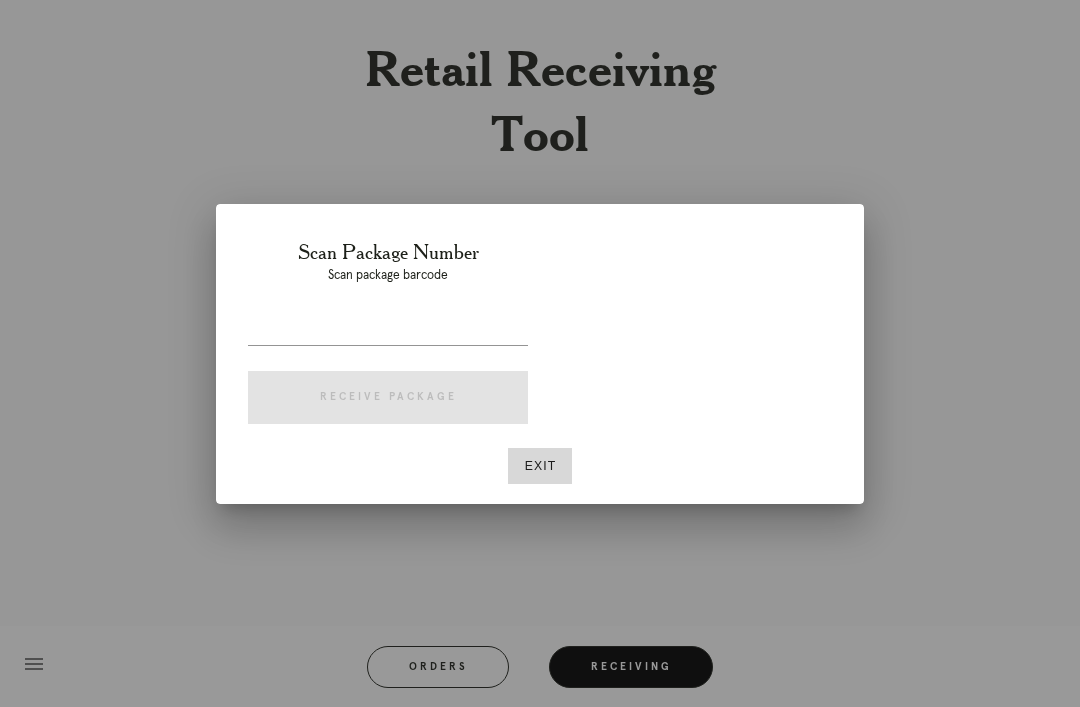 scroll, scrollTop: 0, scrollLeft: 0, axis: both 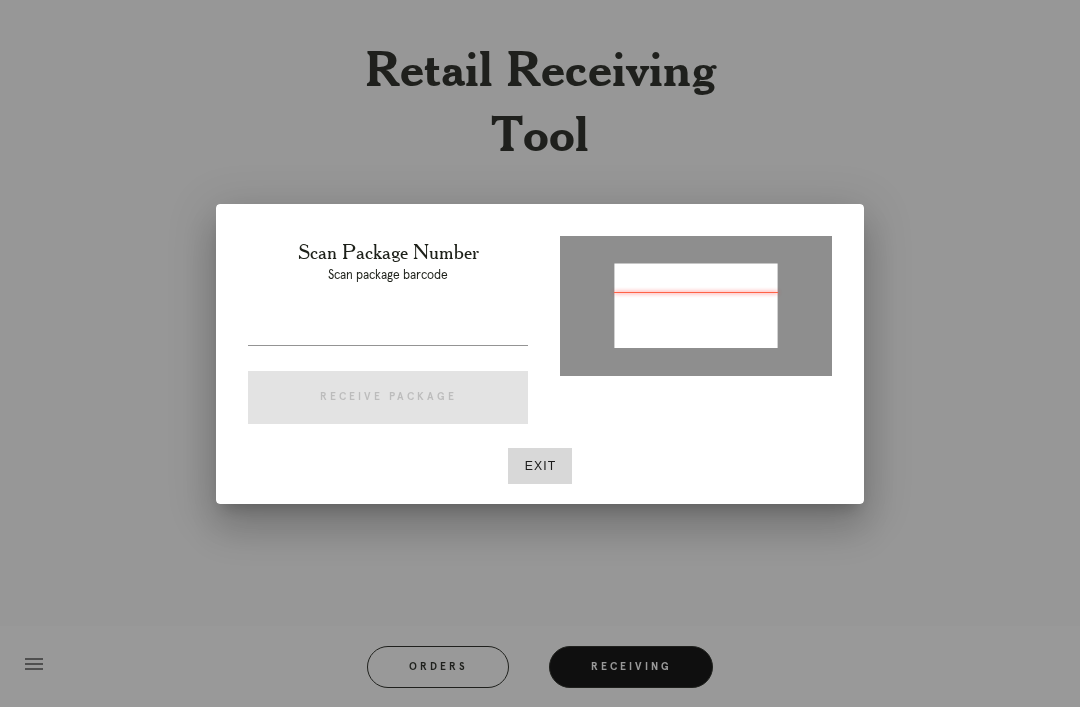 type on "P108638276605737" 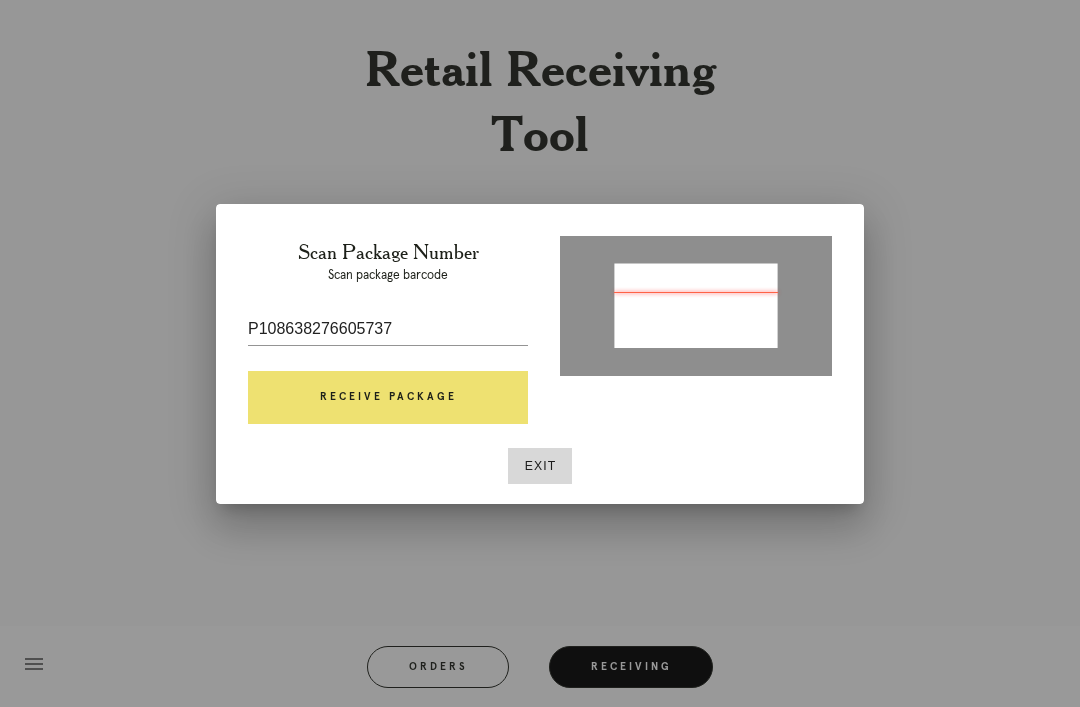 click on "Receive Package" at bounding box center (388, 398) 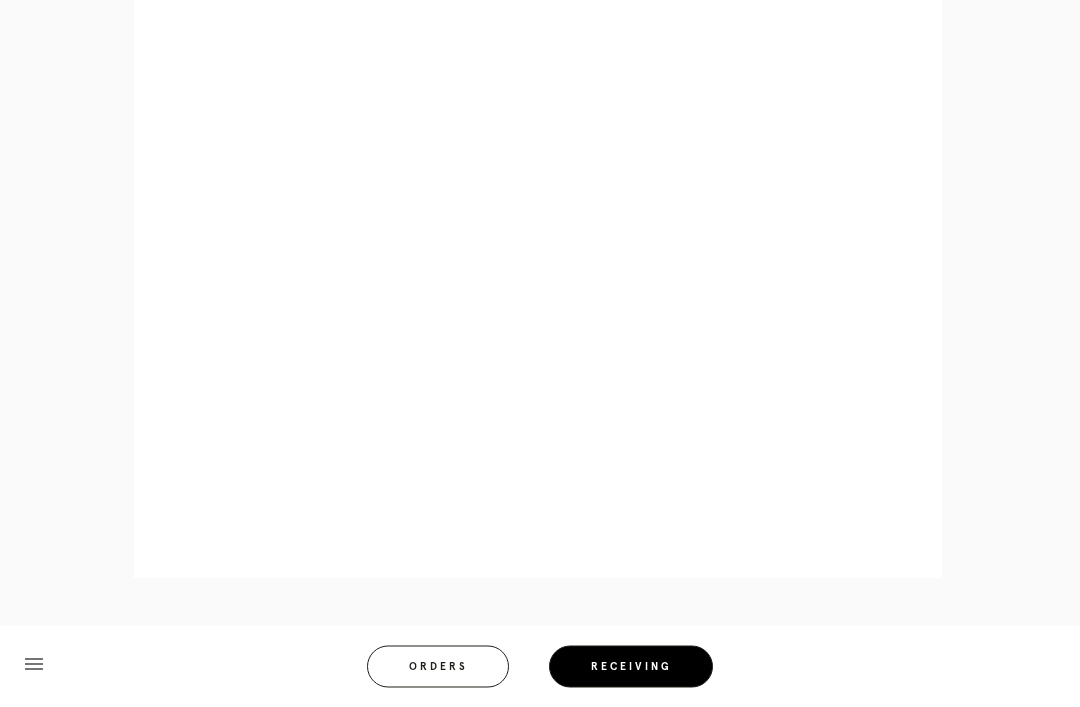 scroll, scrollTop: 910, scrollLeft: 0, axis: vertical 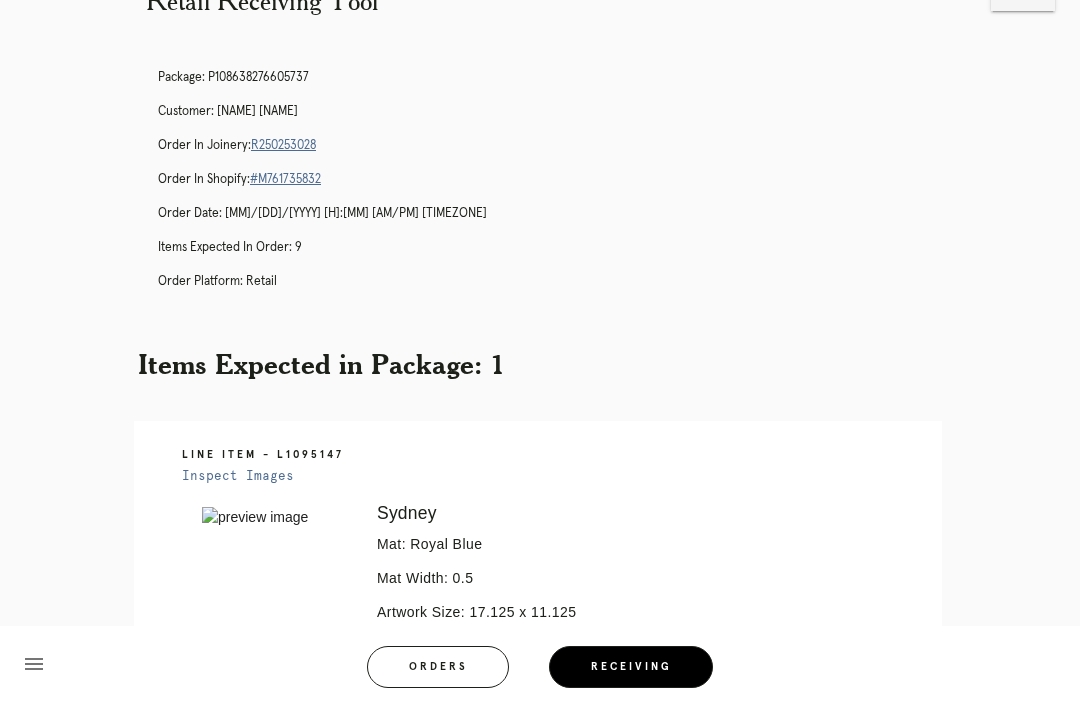 click on "R250253028" at bounding box center (283, 145) 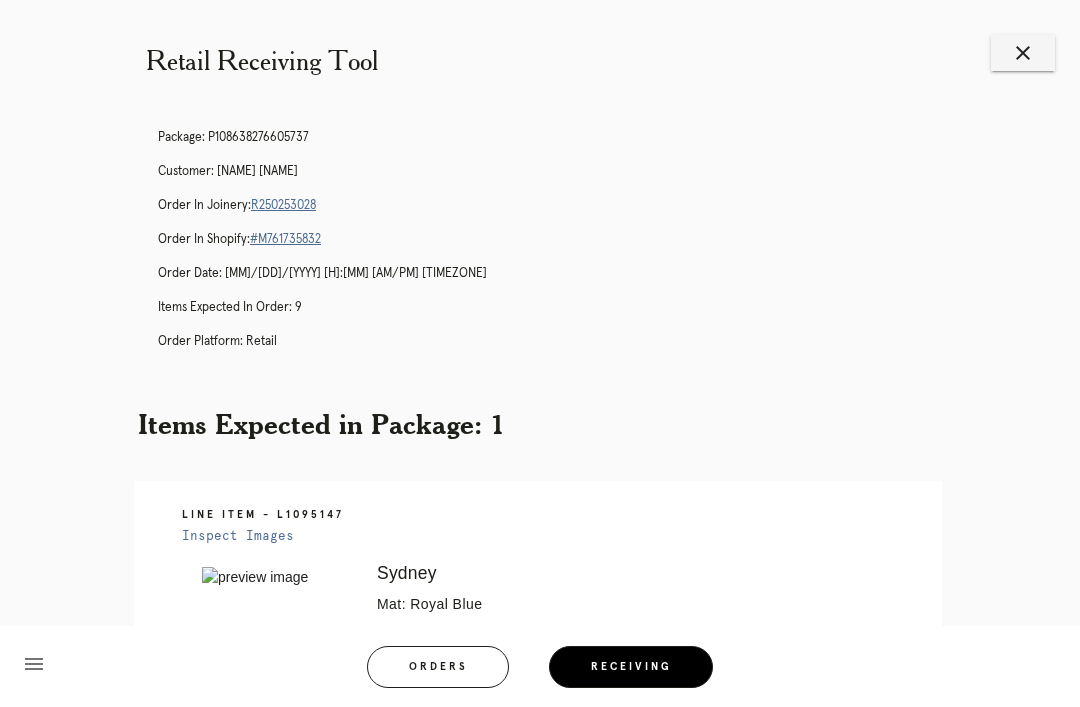 scroll, scrollTop: 0, scrollLeft: 0, axis: both 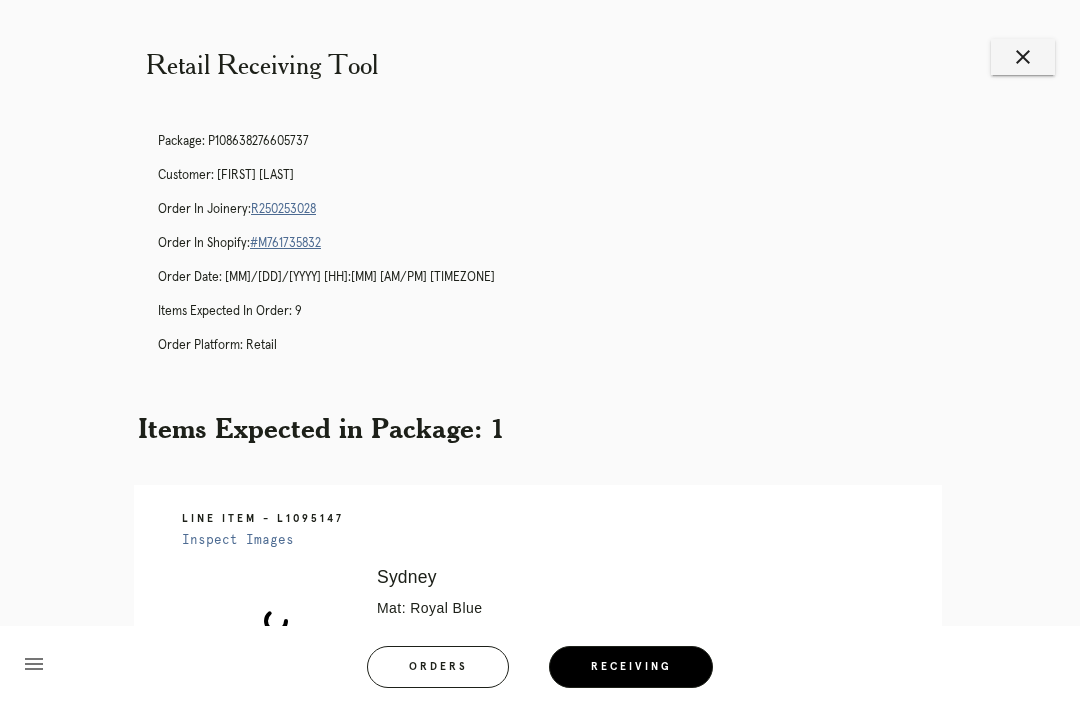 click on "Receiving" at bounding box center (631, 667) 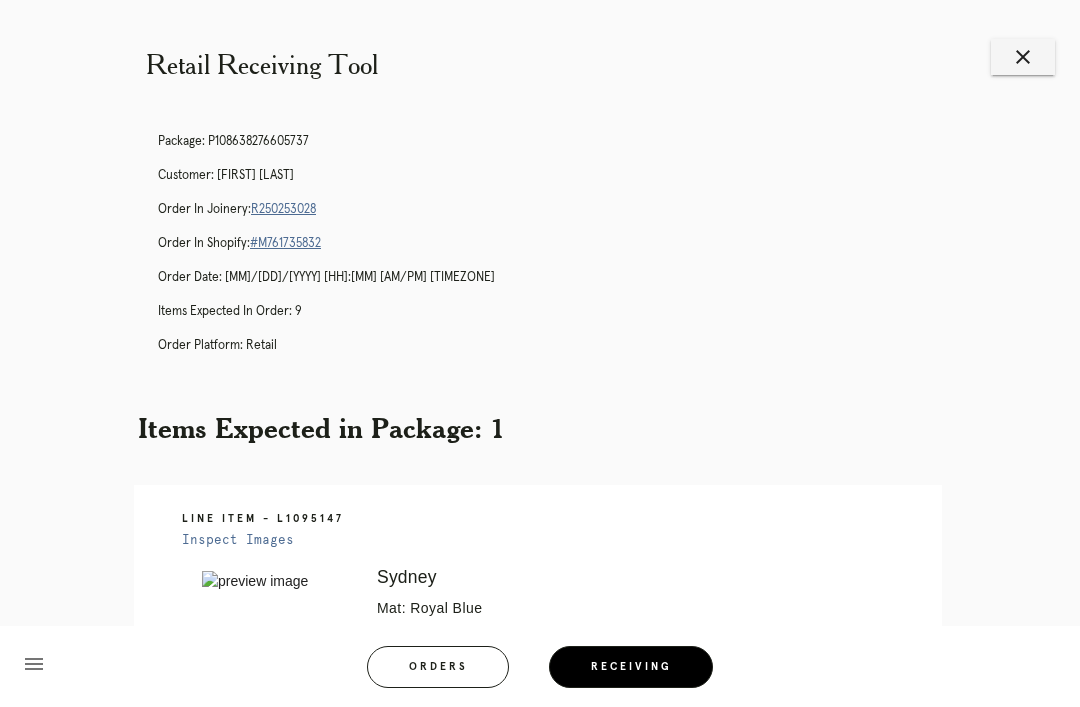 click on "Receiving" at bounding box center (631, 667) 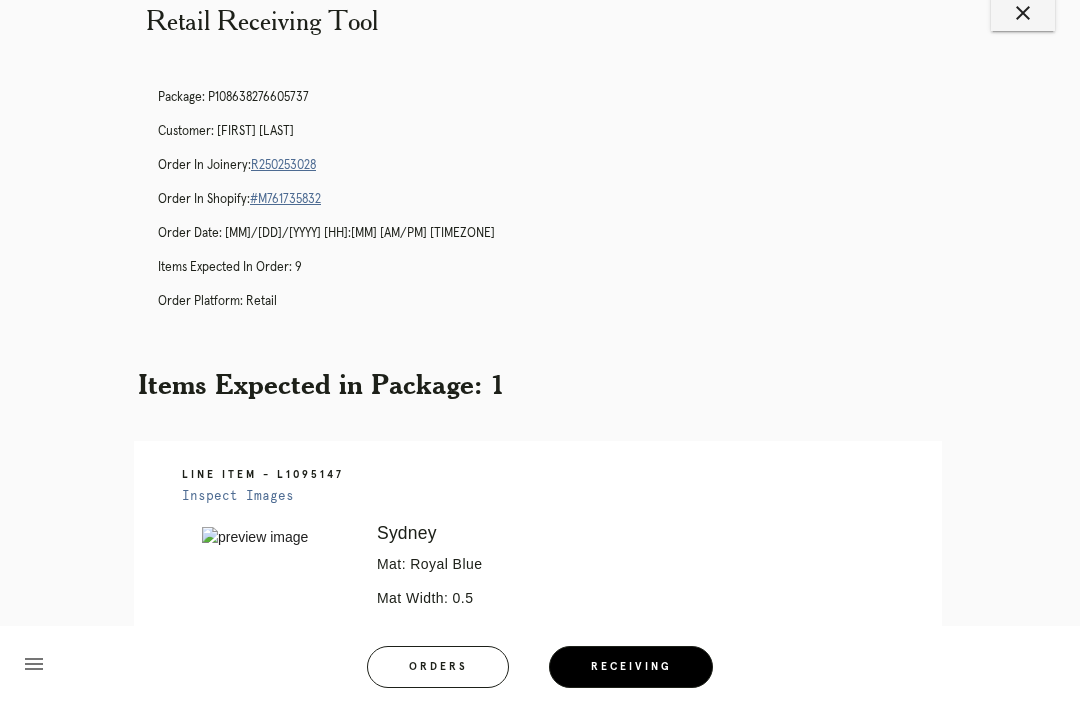 scroll, scrollTop: 0, scrollLeft: 0, axis: both 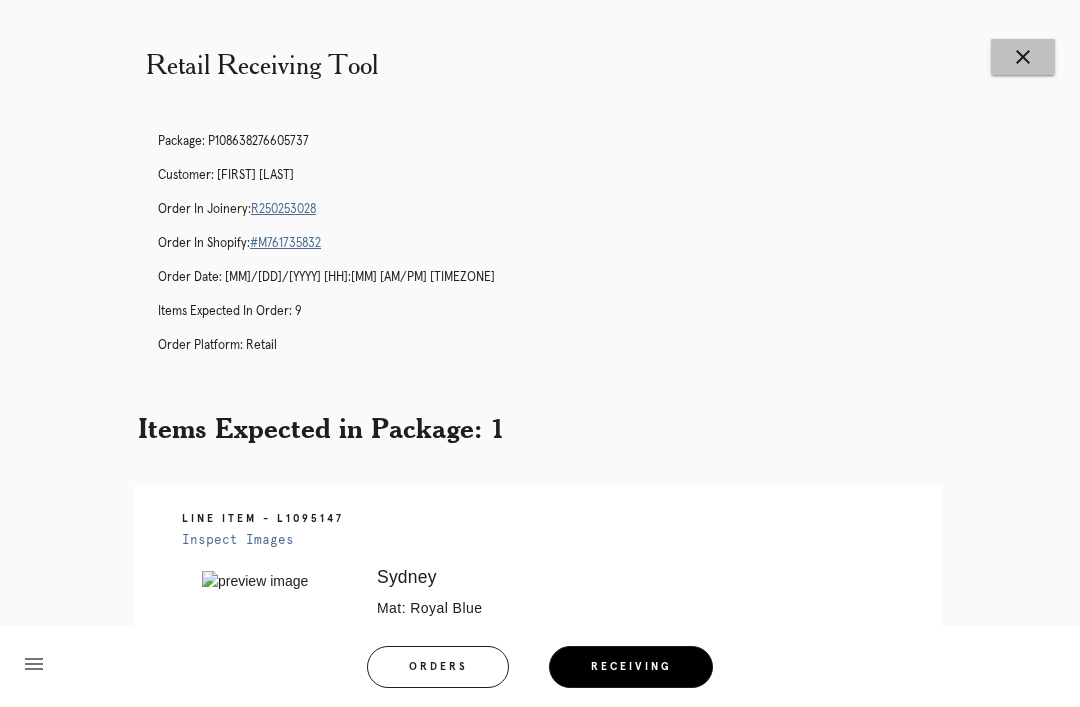click on "close" at bounding box center [1023, 57] 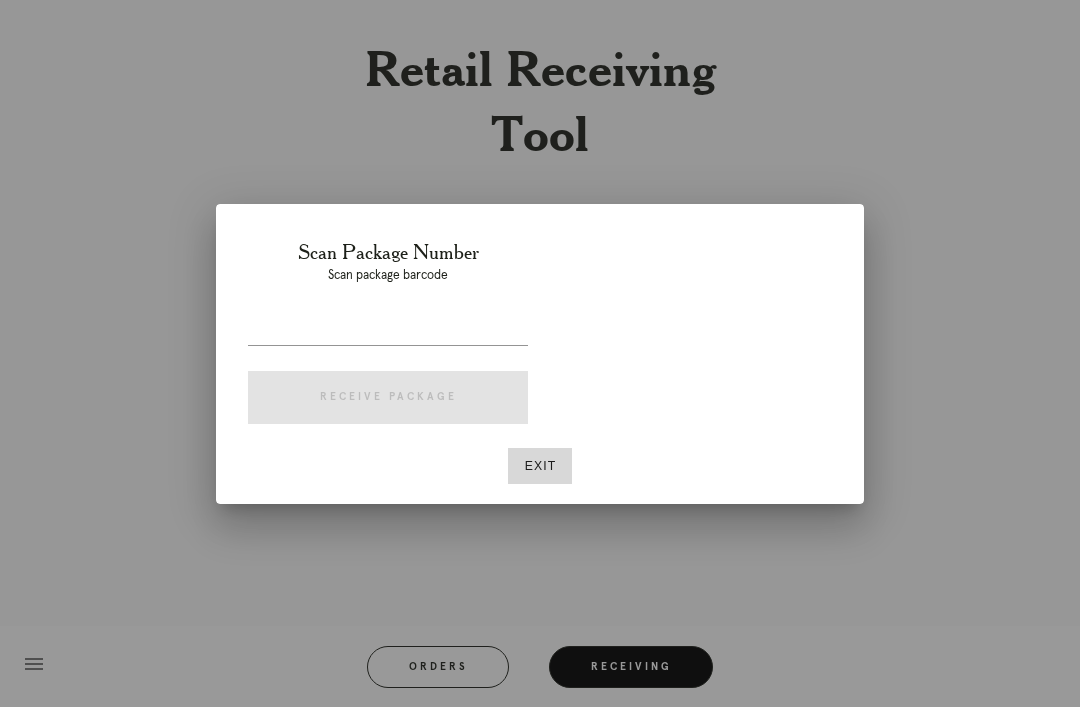 scroll, scrollTop: 0, scrollLeft: 0, axis: both 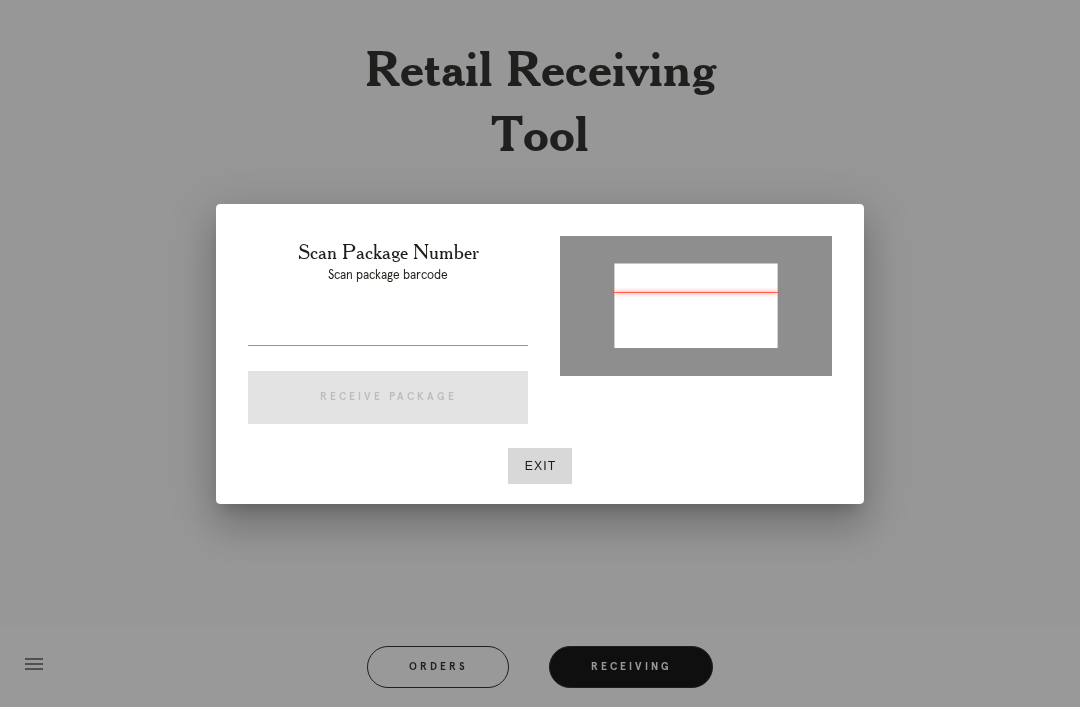 type on "P300066283532036" 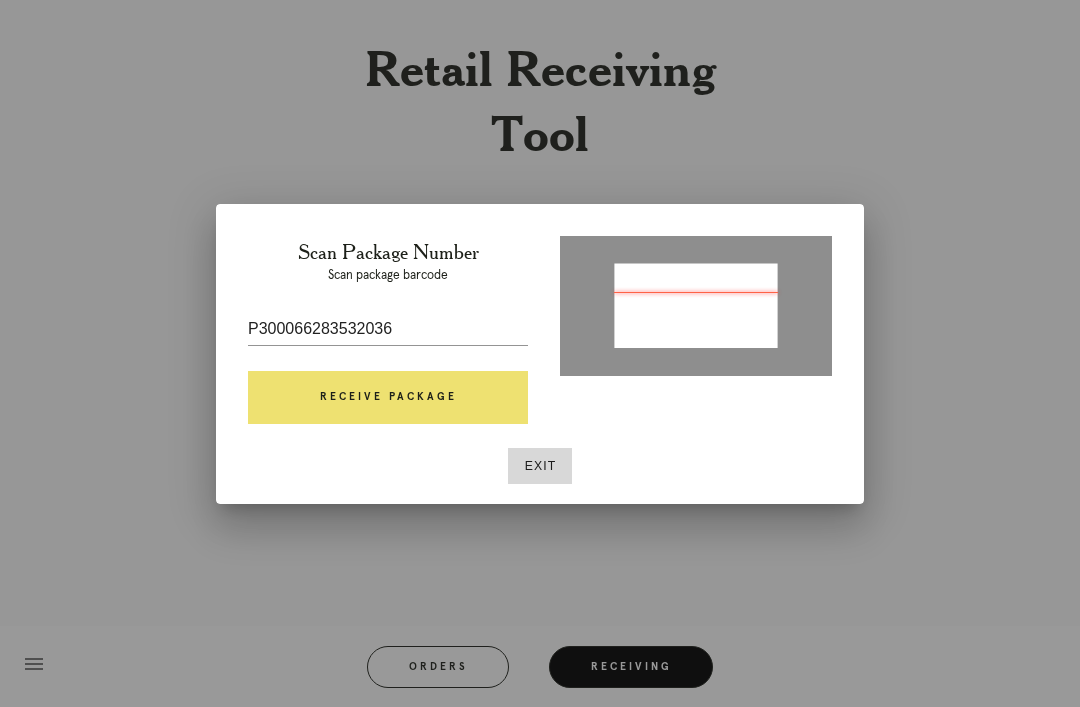 click on "Receive Package" at bounding box center (388, 398) 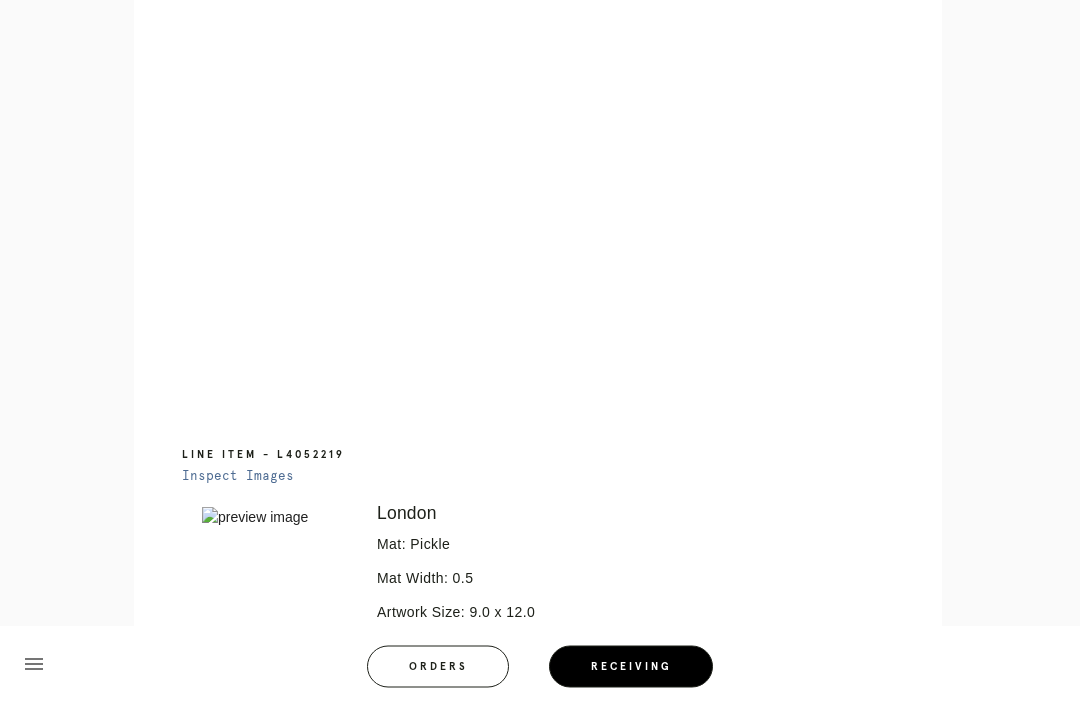 scroll, scrollTop: 1001, scrollLeft: 0, axis: vertical 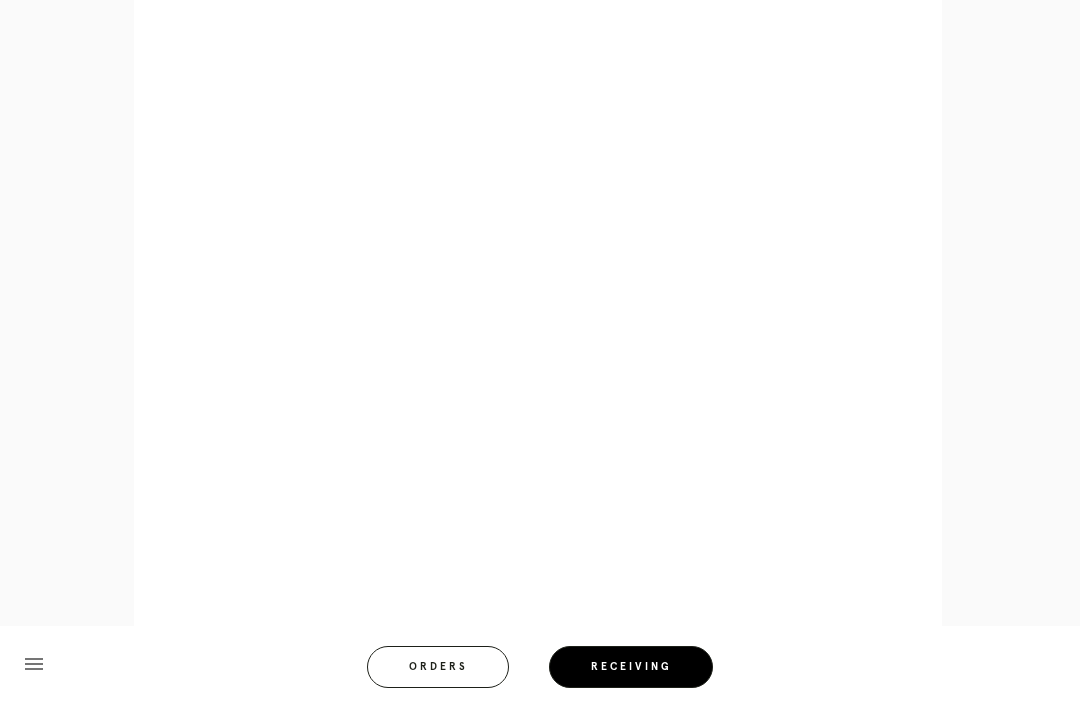 click on "menu
Orders
Receiving
Logged in as:   [EMAIL]   [CITY]
Logout" at bounding box center [540, 673] 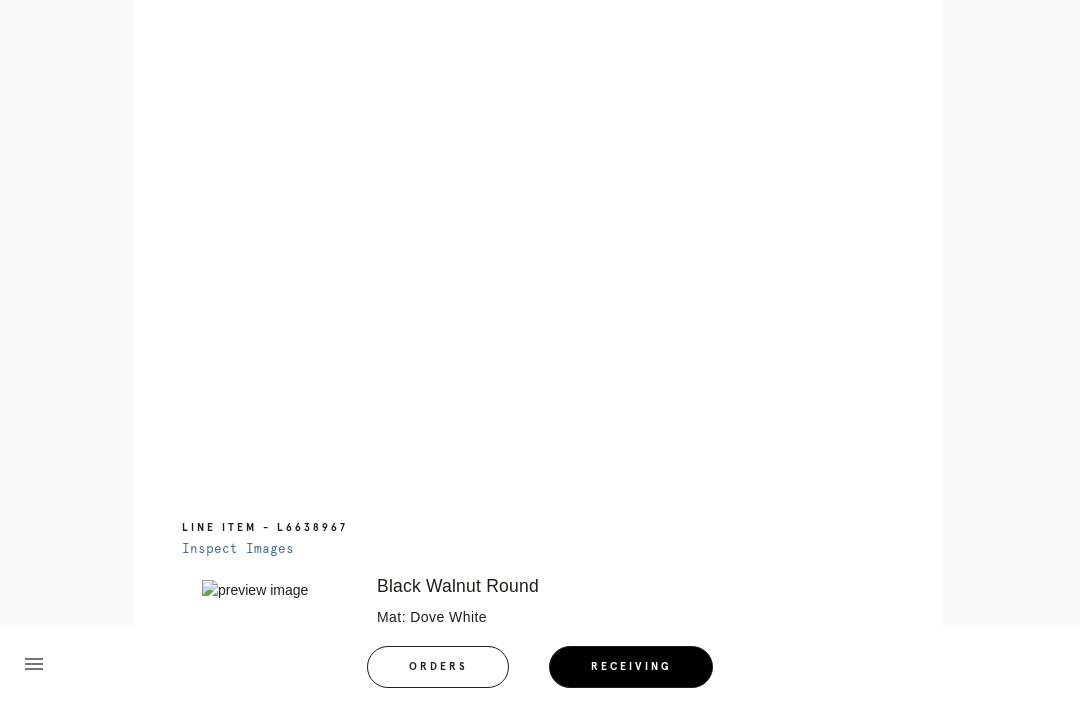 scroll, scrollTop: 1444, scrollLeft: 0, axis: vertical 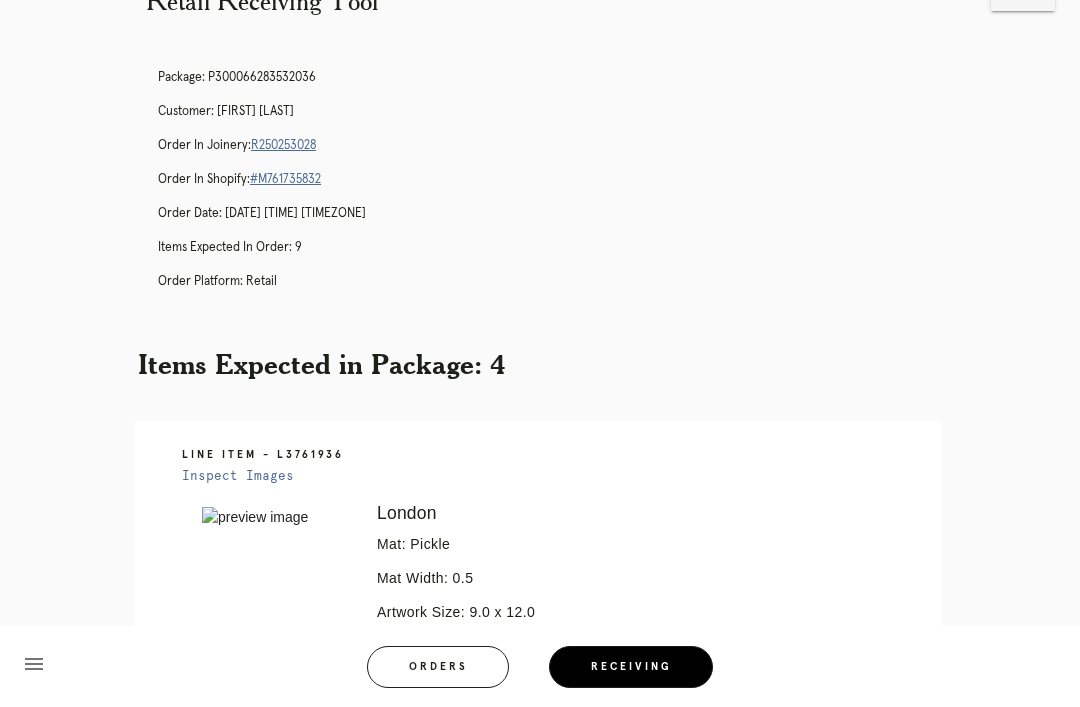 click on "menu
Orders
Receiving
Logged in as:   [EMAIL]   [CITY]
Logout" at bounding box center [540, 673] 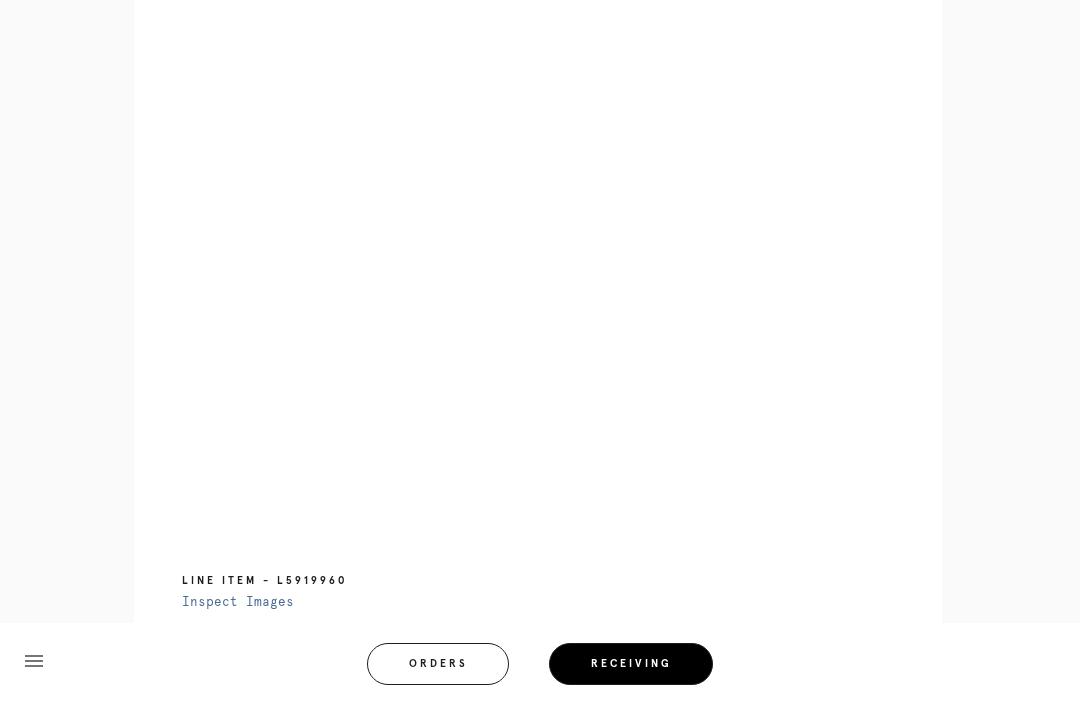 scroll, scrollTop: 1866, scrollLeft: 0, axis: vertical 